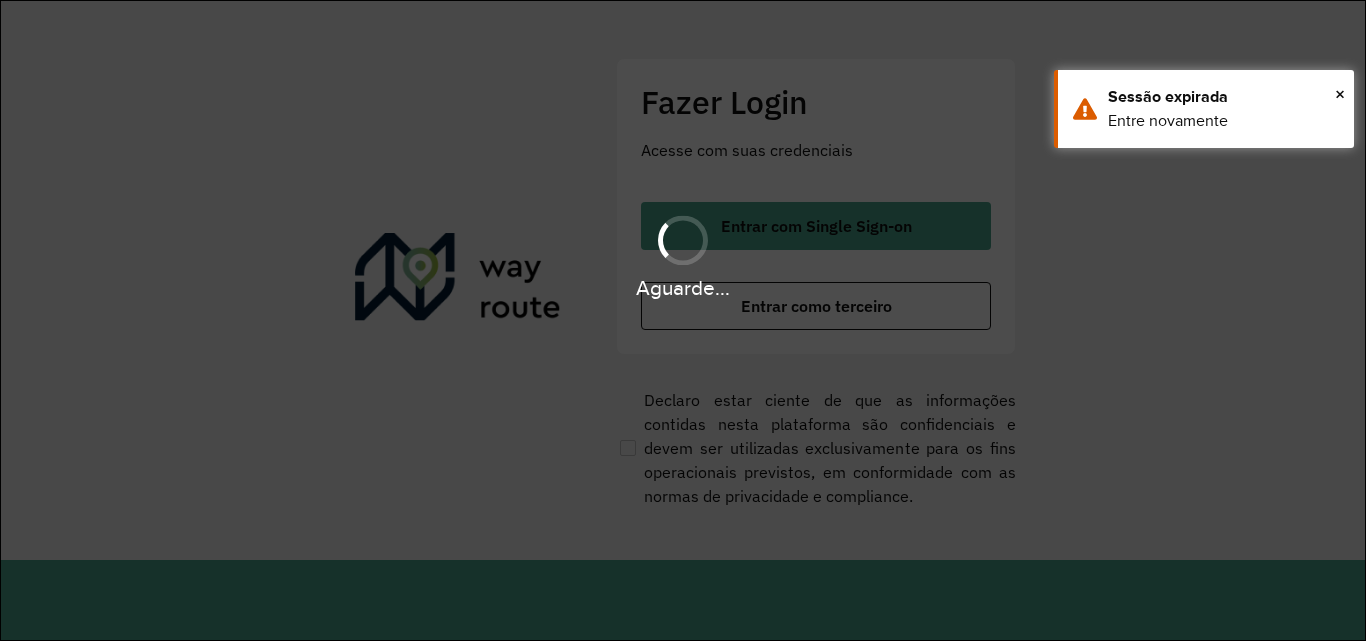 scroll, scrollTop: 0, scrollLeft: 0, axis: both 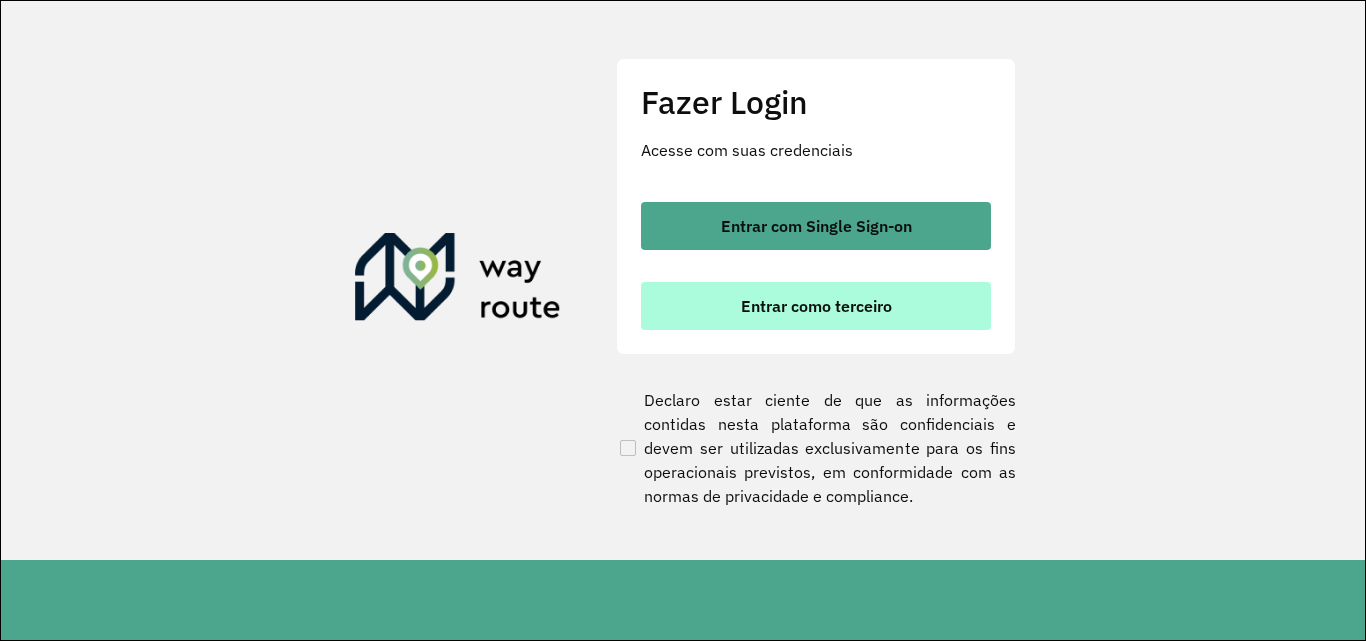 click on "Entrar como terceiro" at bounding box center (816, 306) 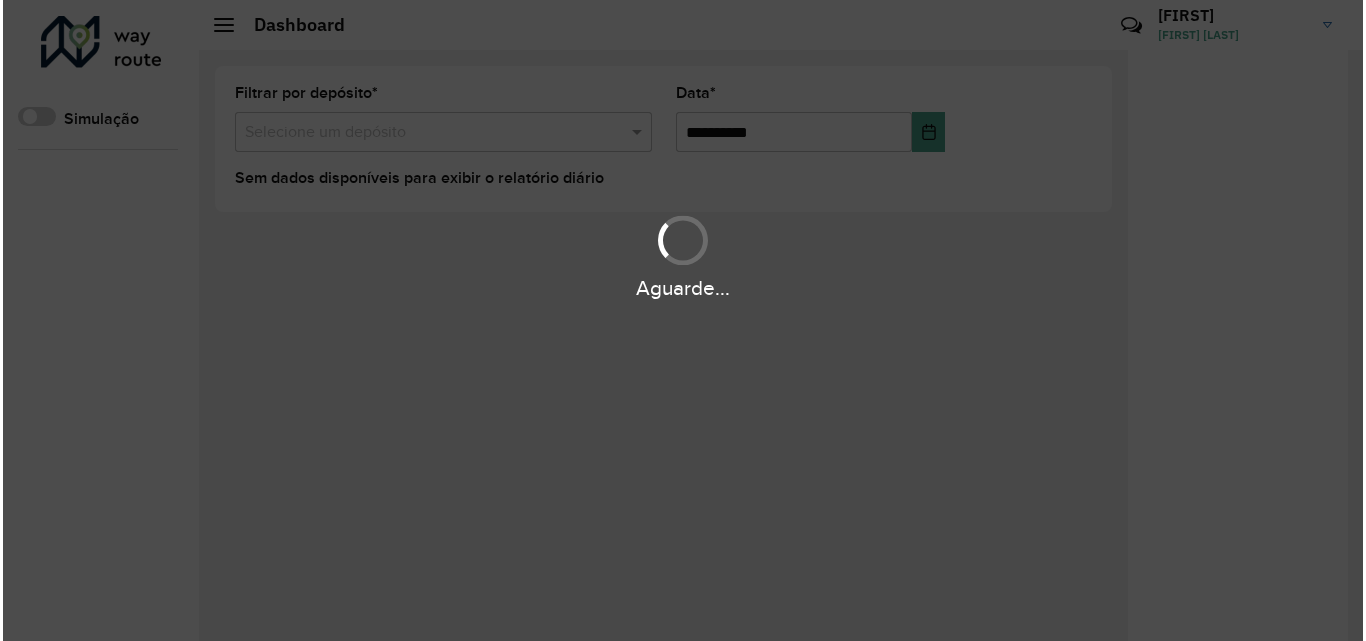 scroll, scrollTop: 0, scrollLeft: 0, axis: both 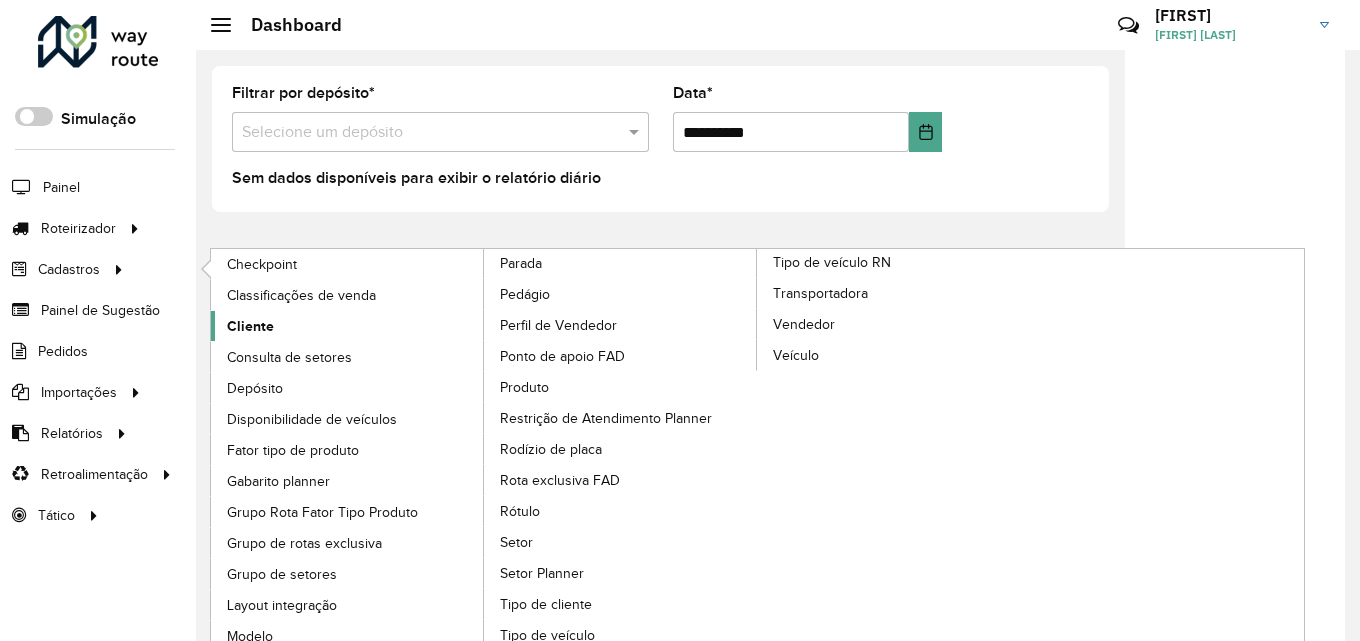 click on "Cliente" 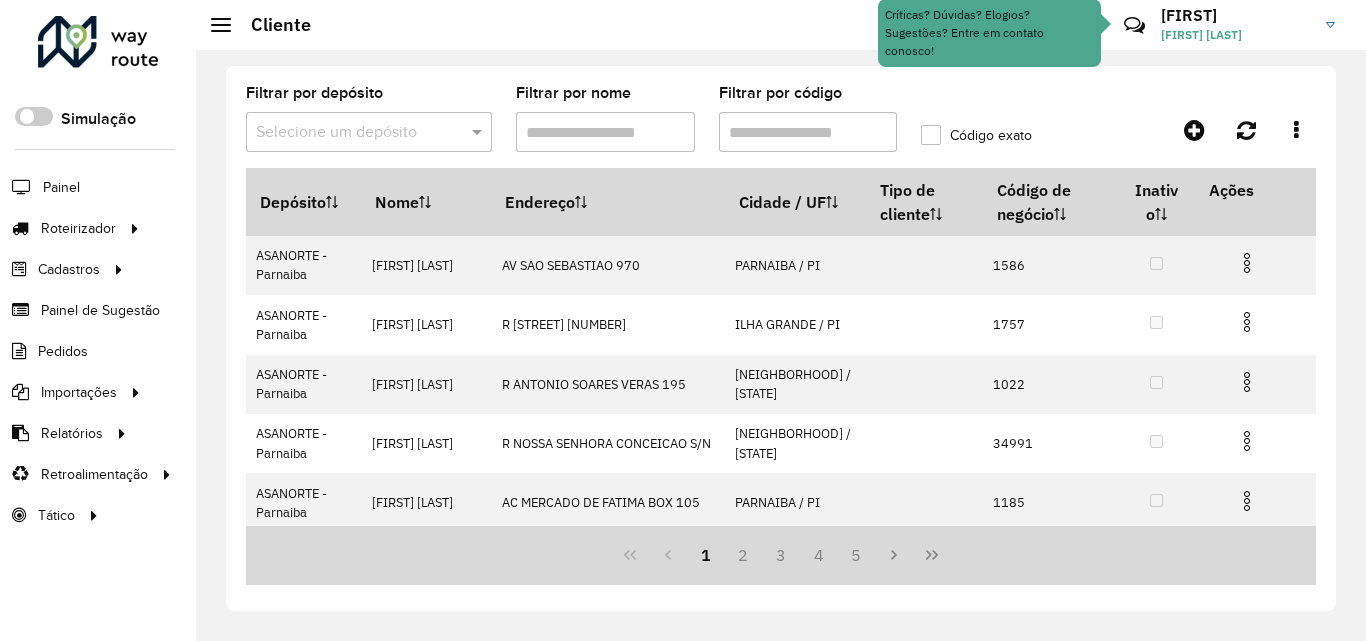 click on "Filtrar por código" at bounding box center (808, 132) 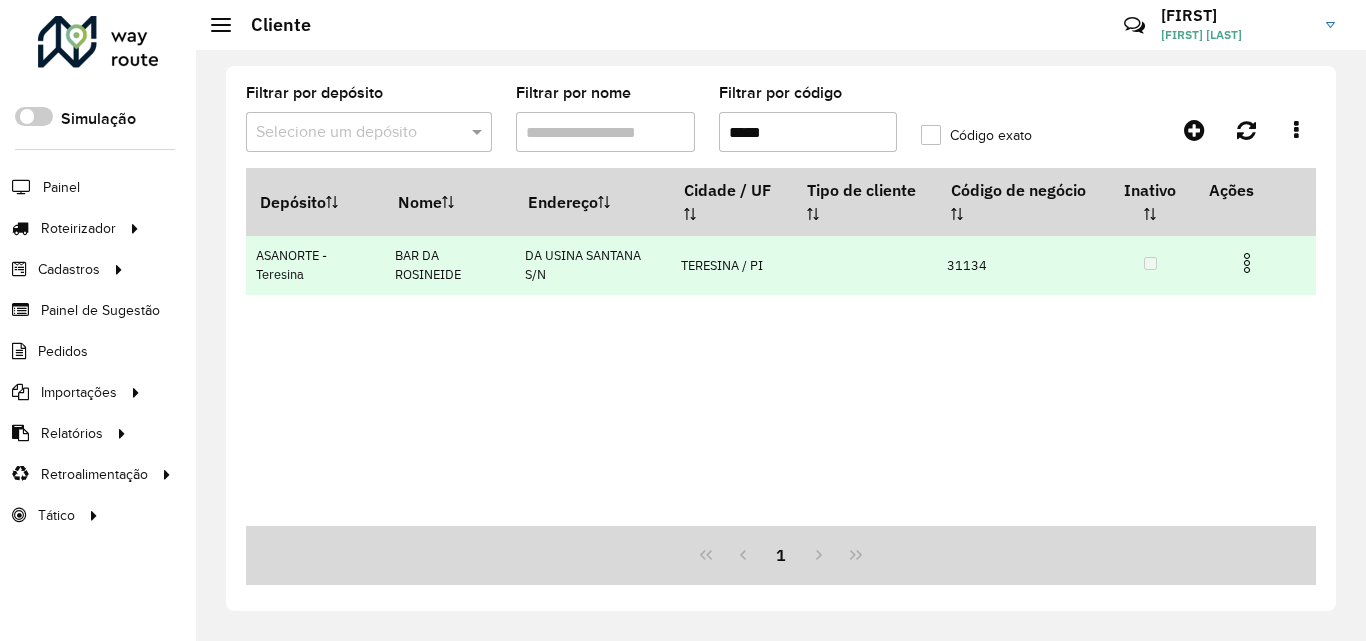 type on "*****" 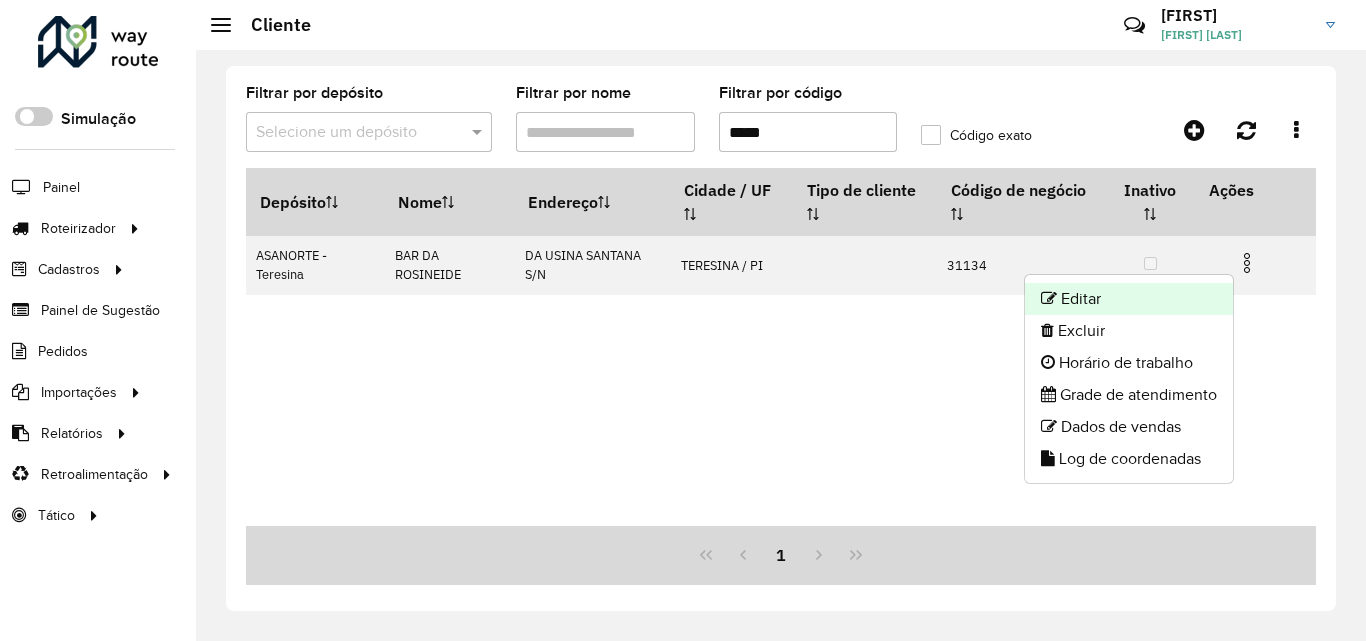 click on "Editar" 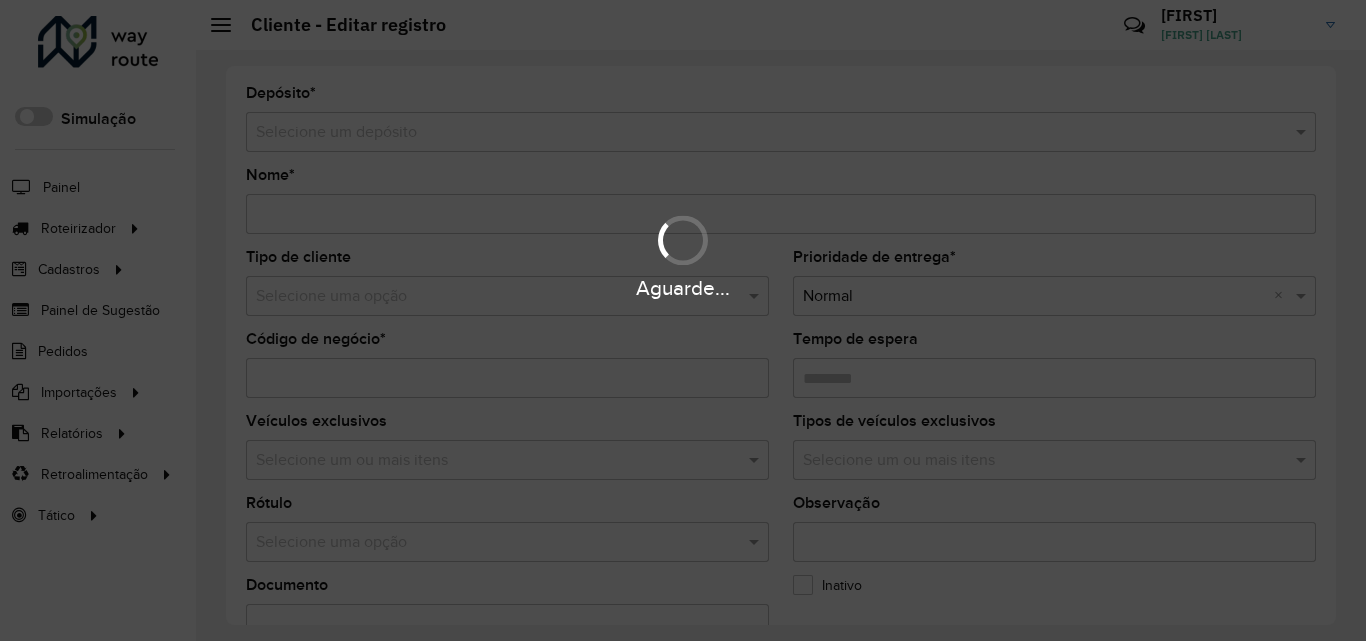 type on "**********" 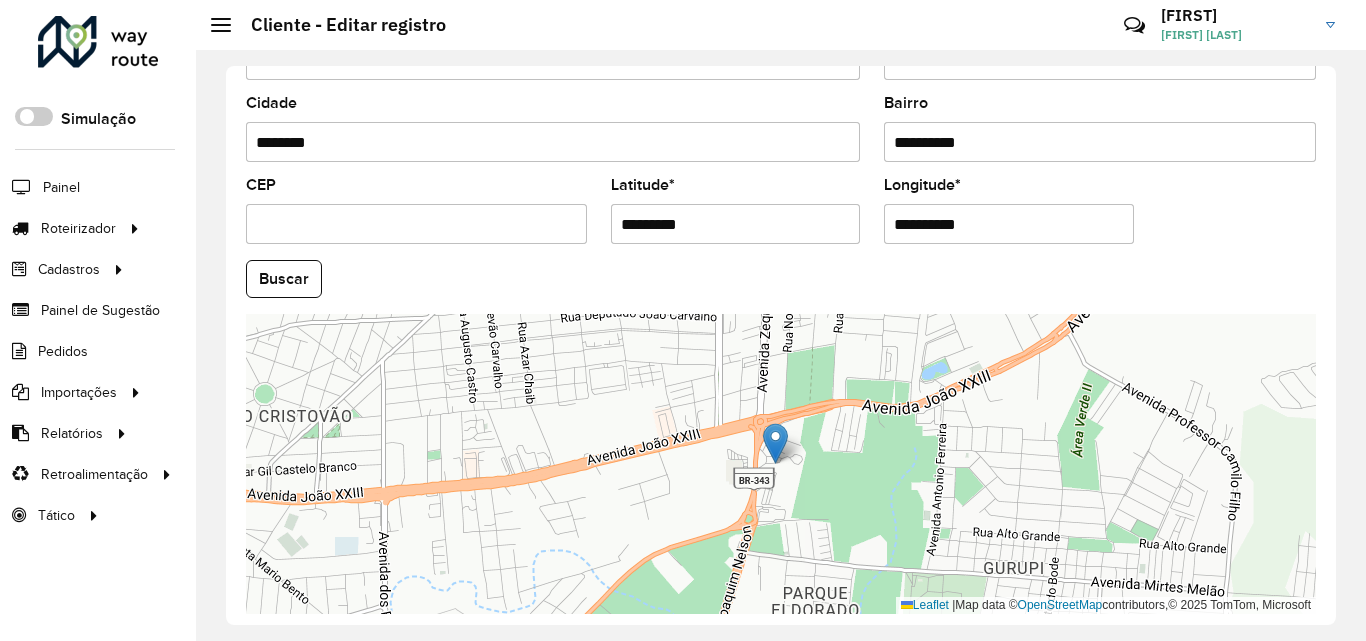 scroll, scrollTop: 847, scrollLeft: 0, axis: vertical 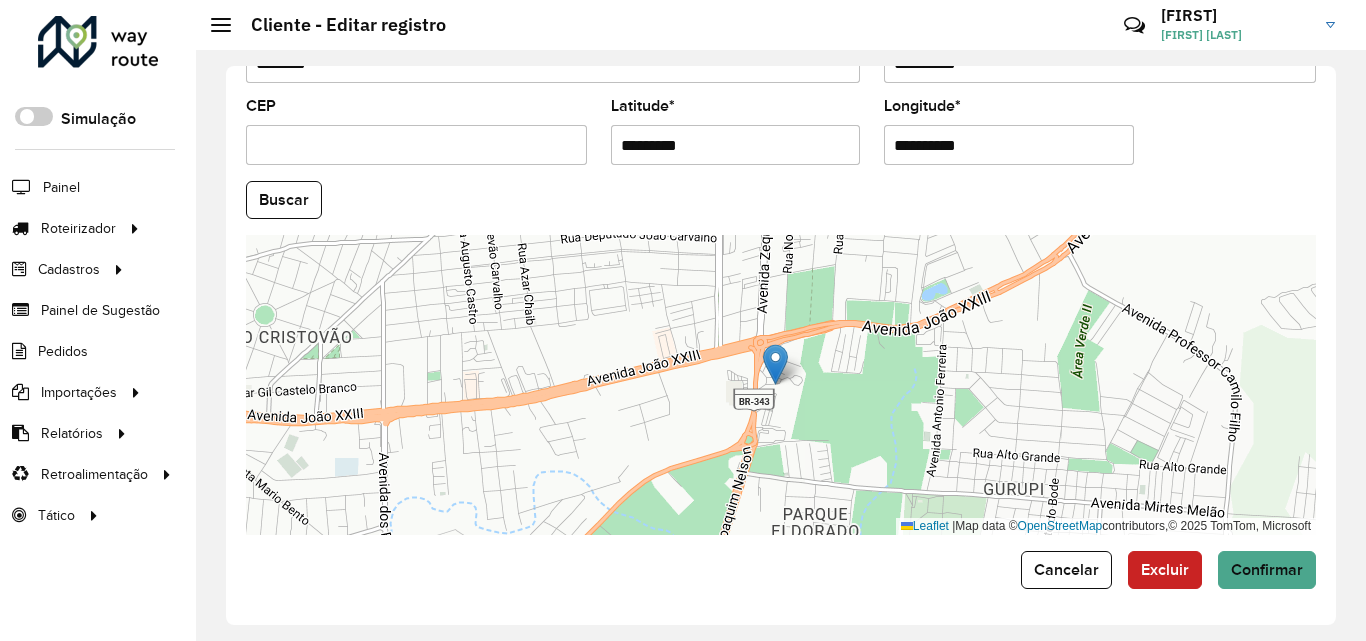 drag, startPoint x: 593, startPoint y: 148, endPoint x: 571, endPoint y: 146, distance: 22.090721 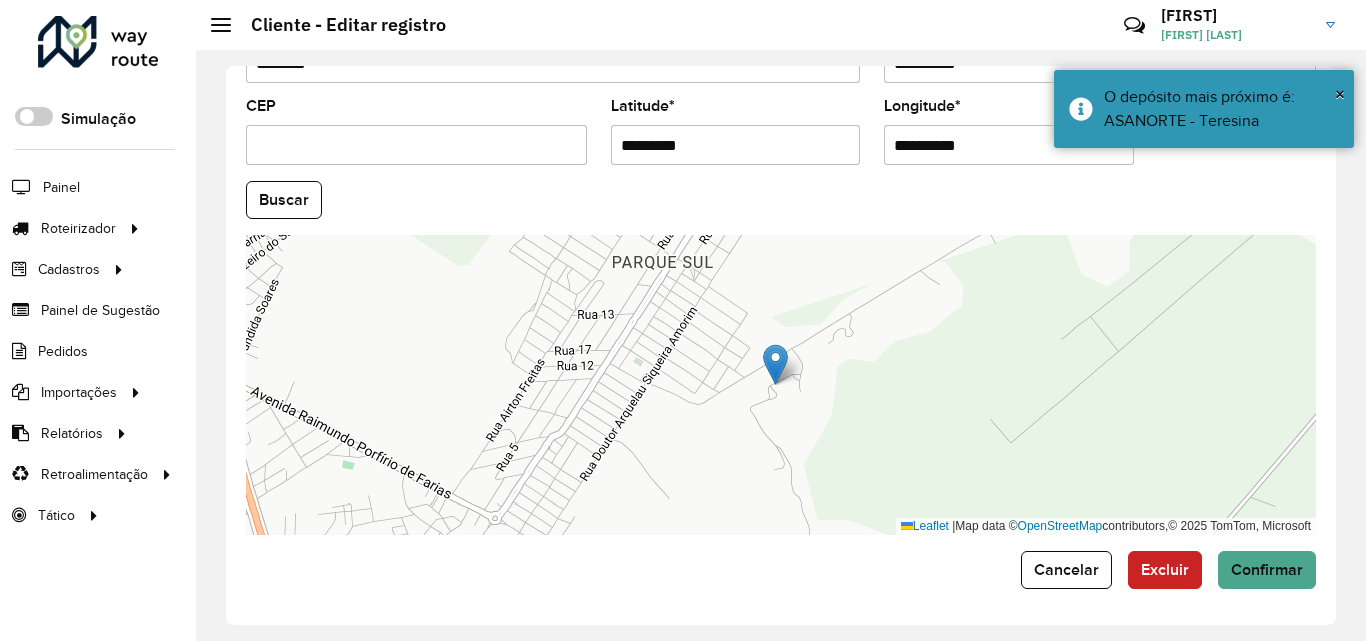paste 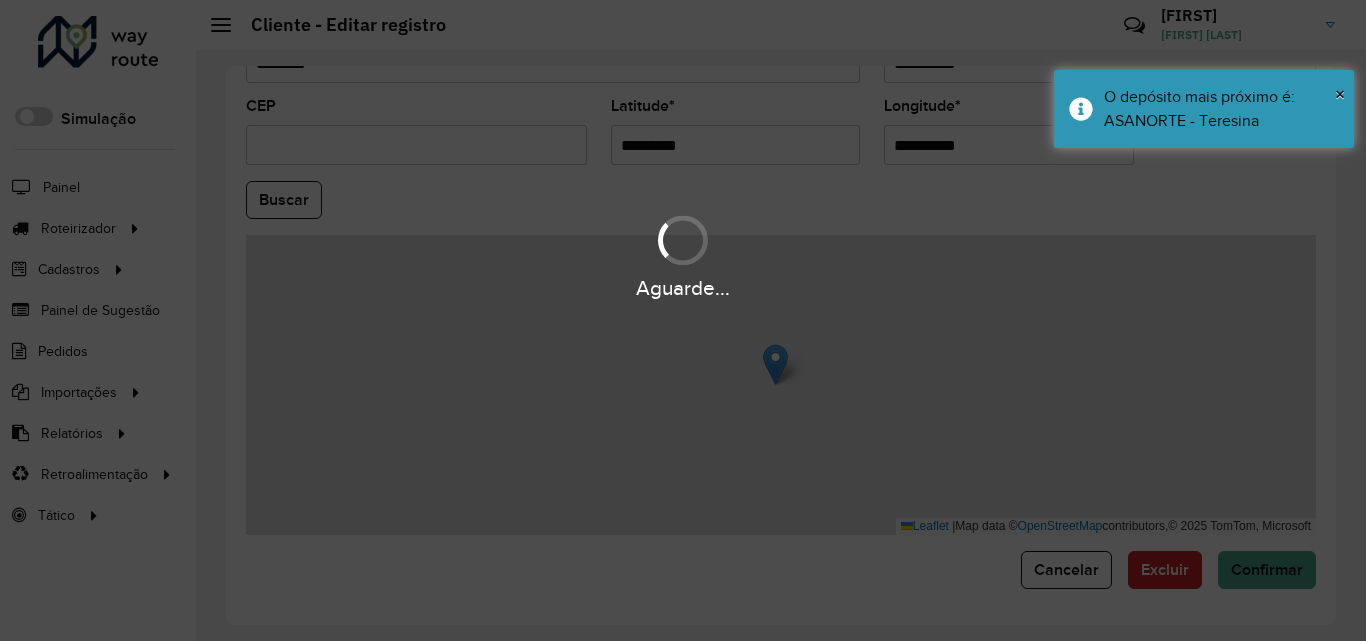 type 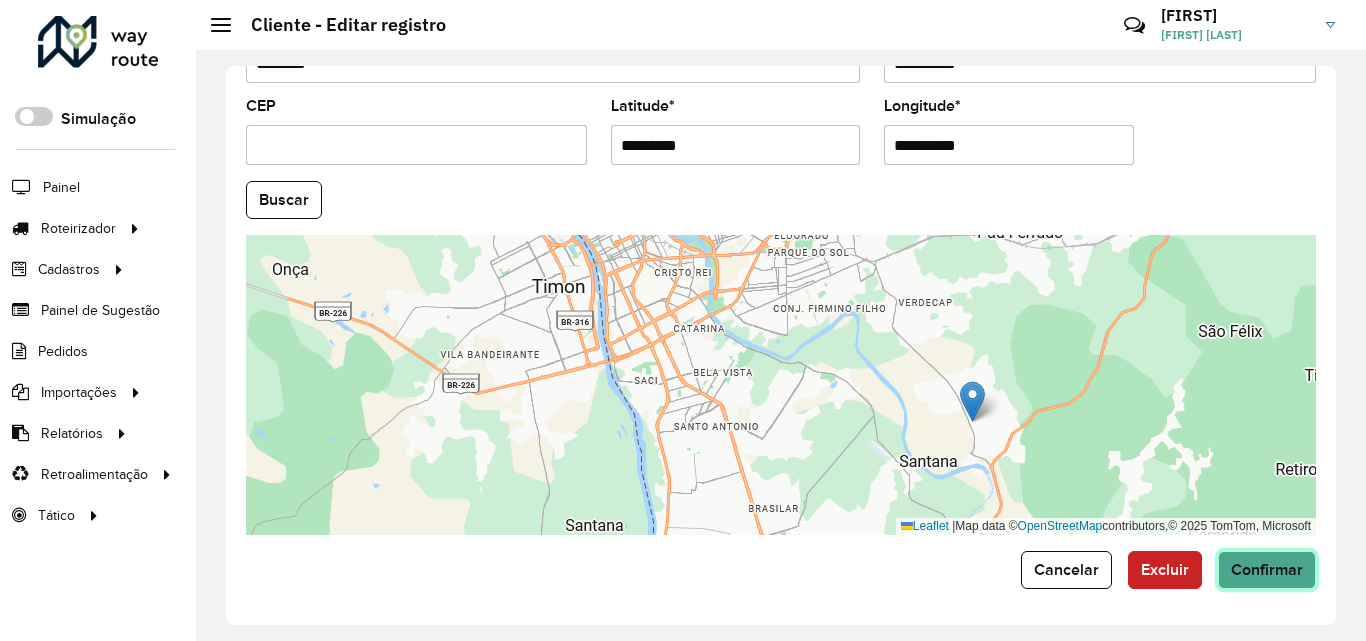 click on "Confirmar" 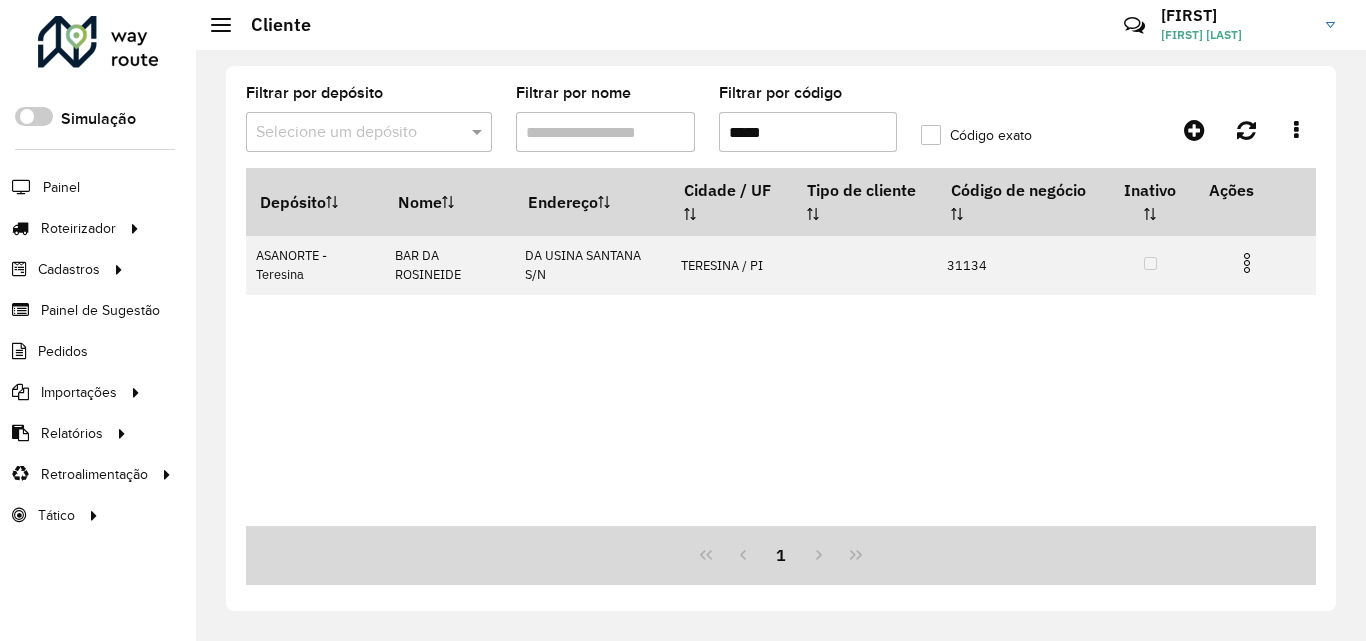 click on "*****" at bounding box center [808, 132] 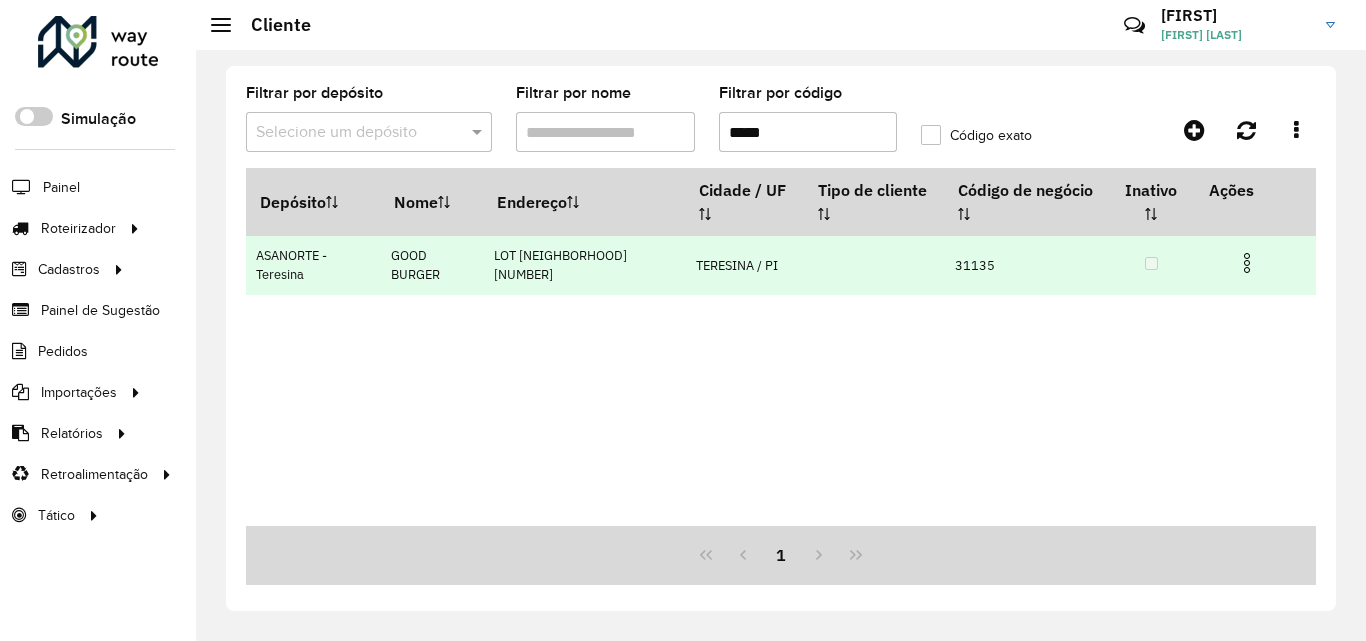 type on "*****" 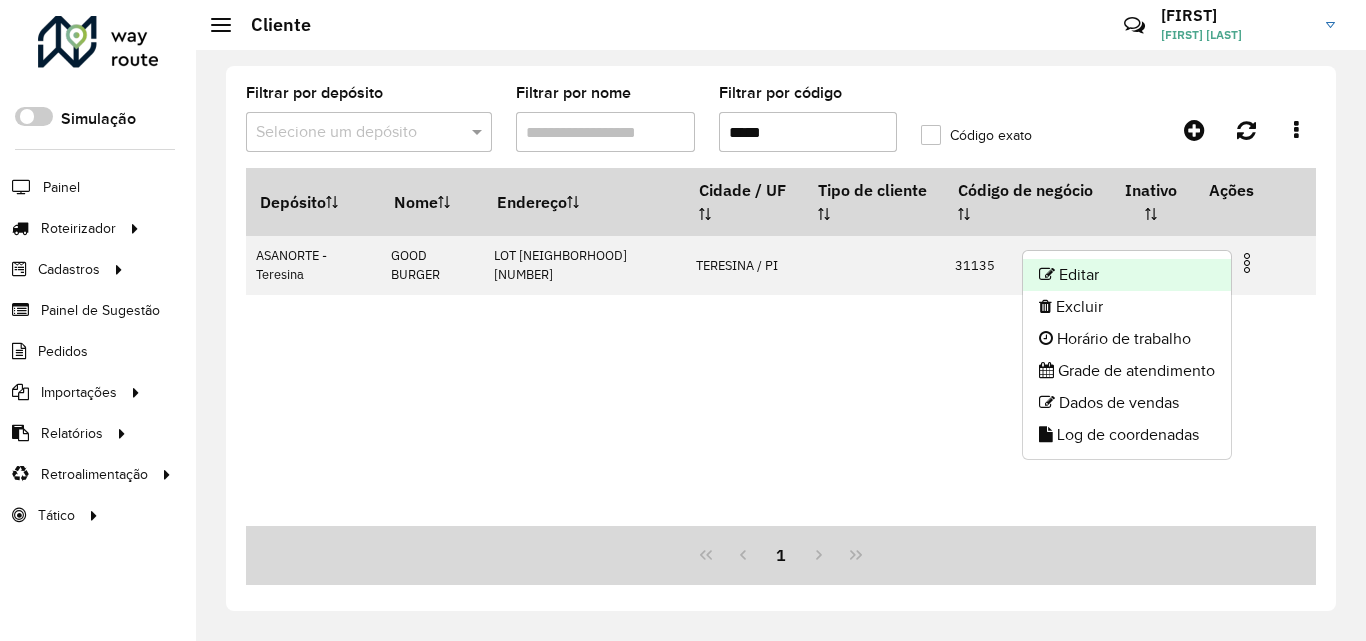 click on "Editar" 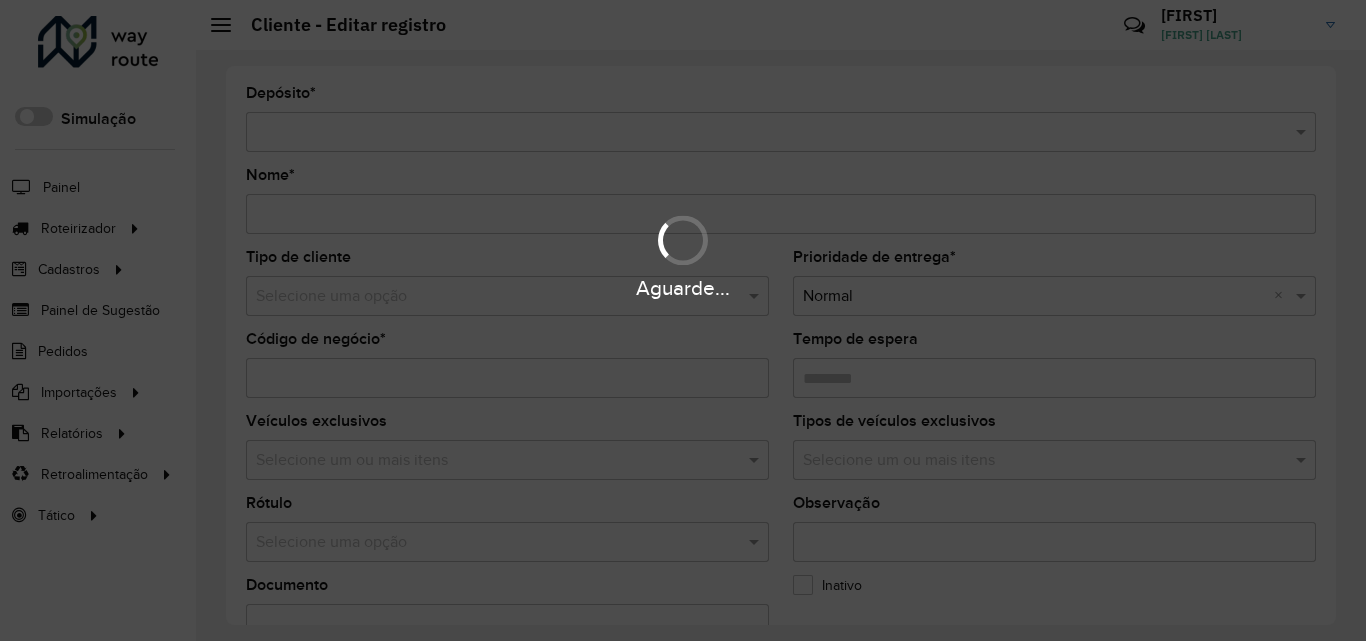 type on "**********" 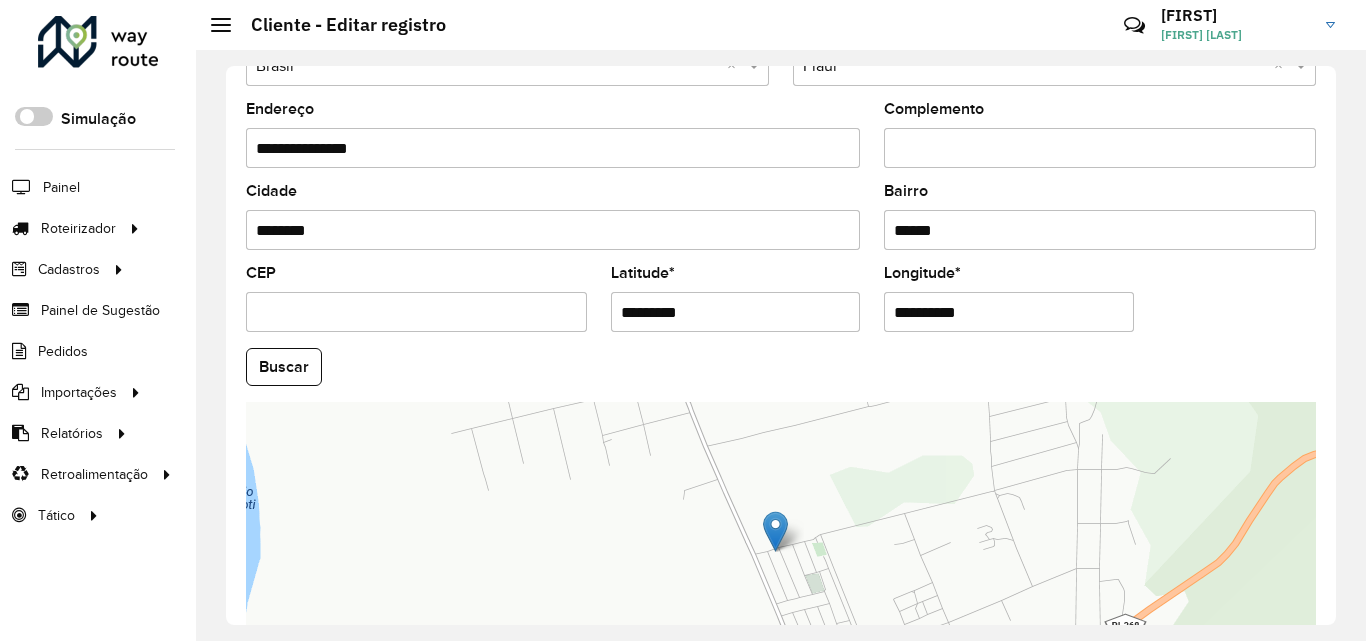 scroll, scrollTop: 700, scrollLeft: 0, axis: vertical 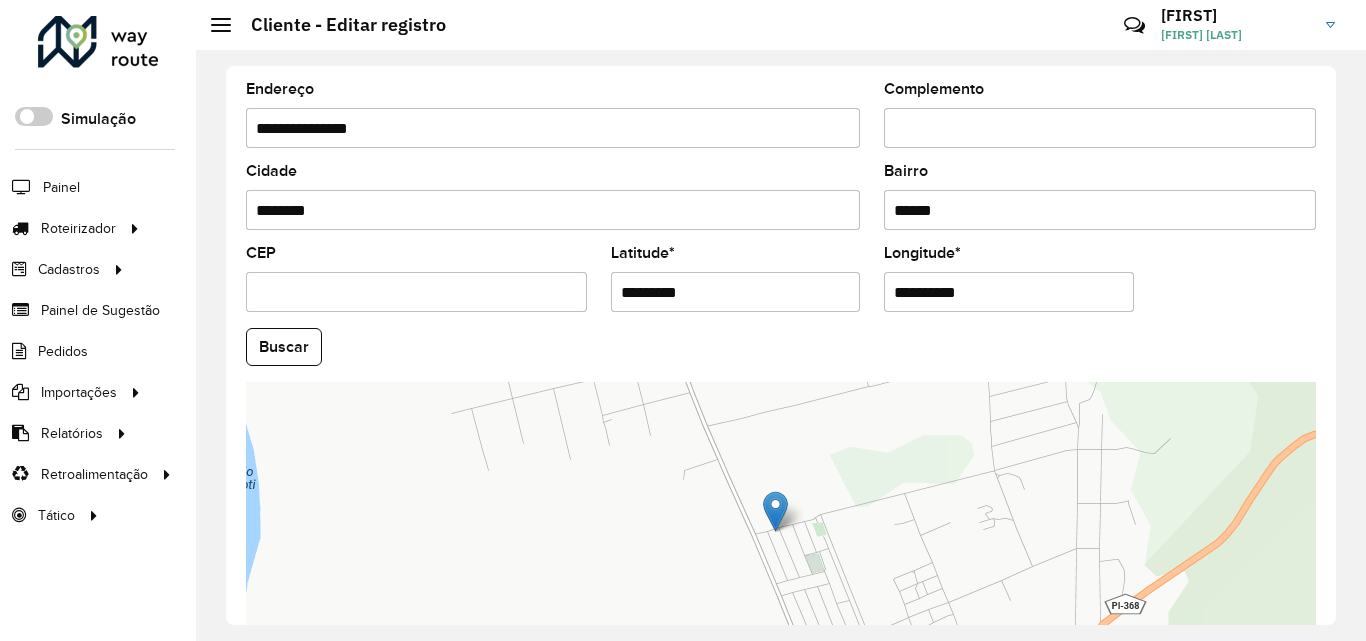 drag, startPoint x: 700, startPoint y: 288, endPoint x: 549, endPoint y: 292, distance: 151.05296 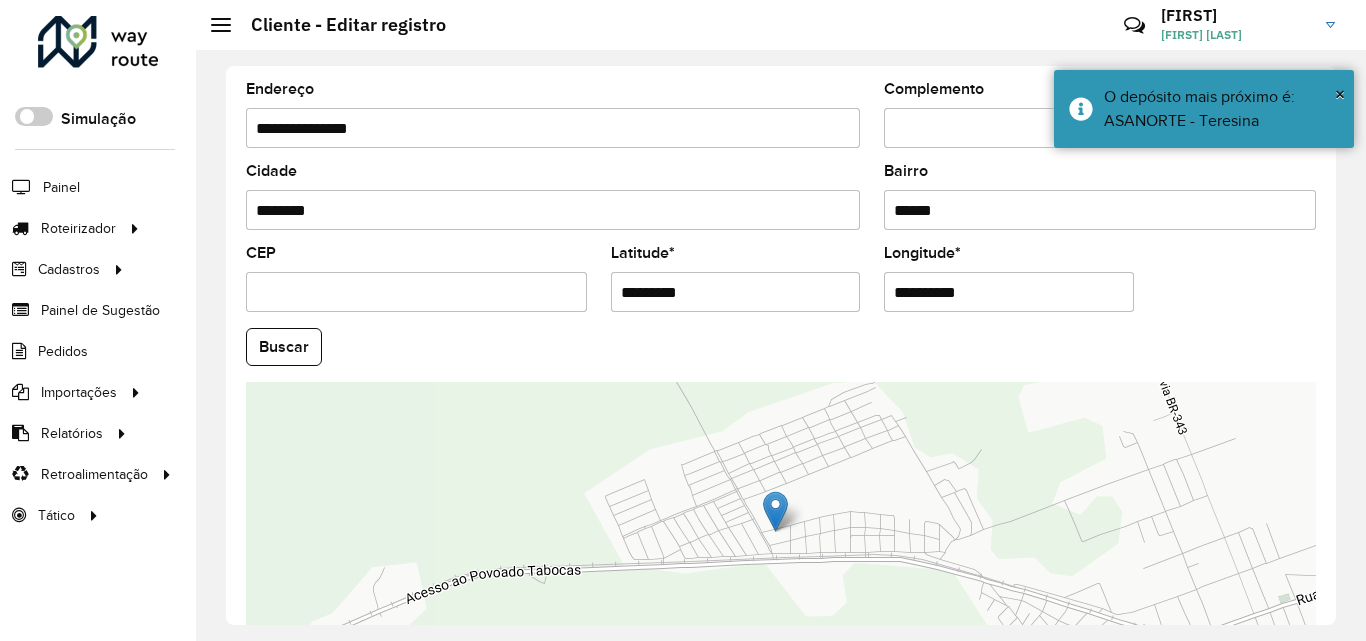 paste 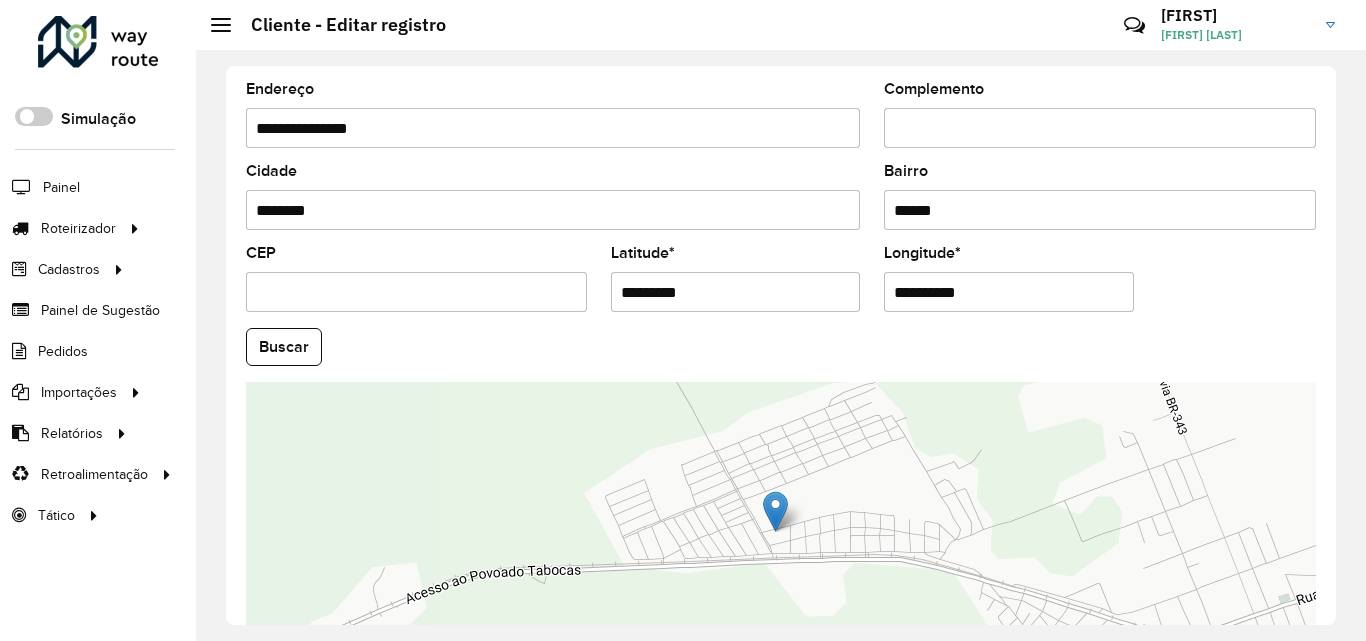 type on "**********" 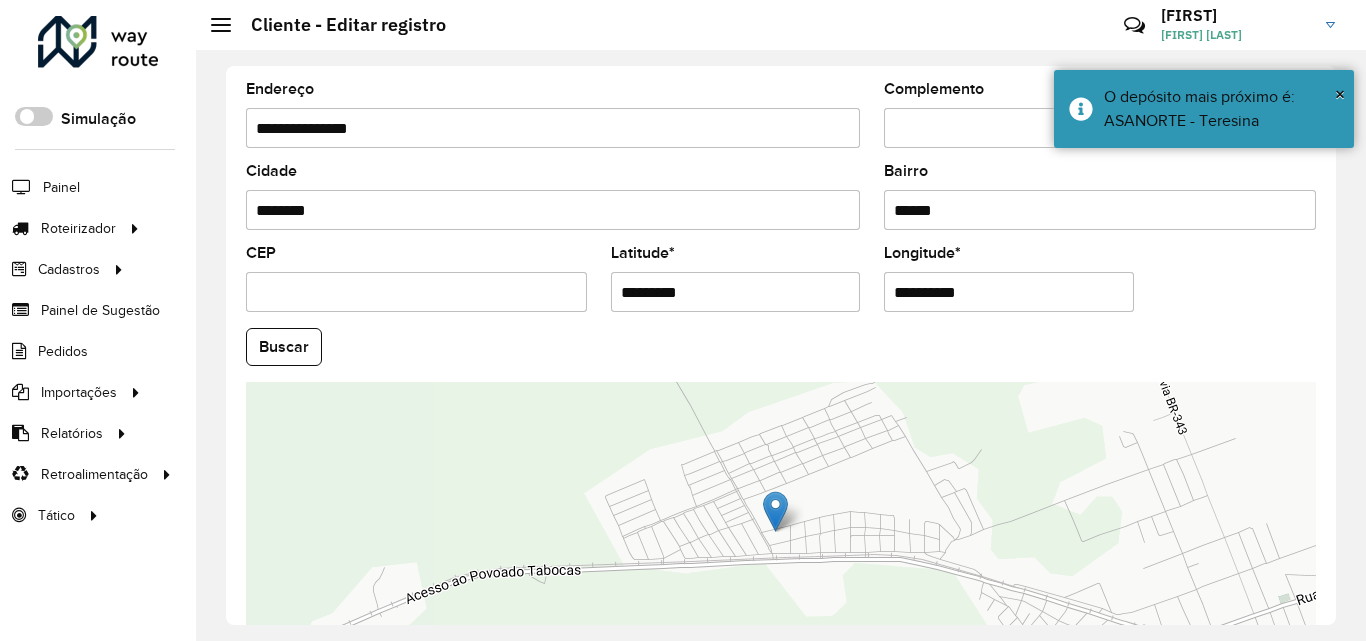 type 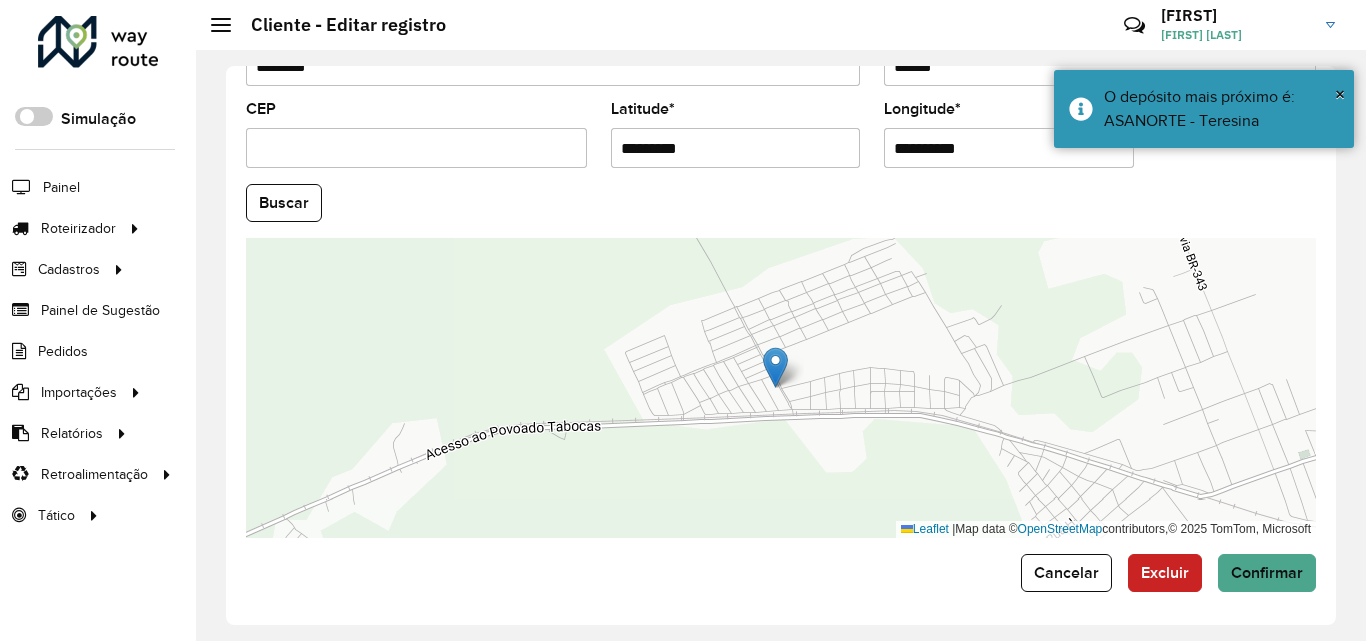 scroll, scrollTop: 847, scrollLeft: 0, axis: vertical 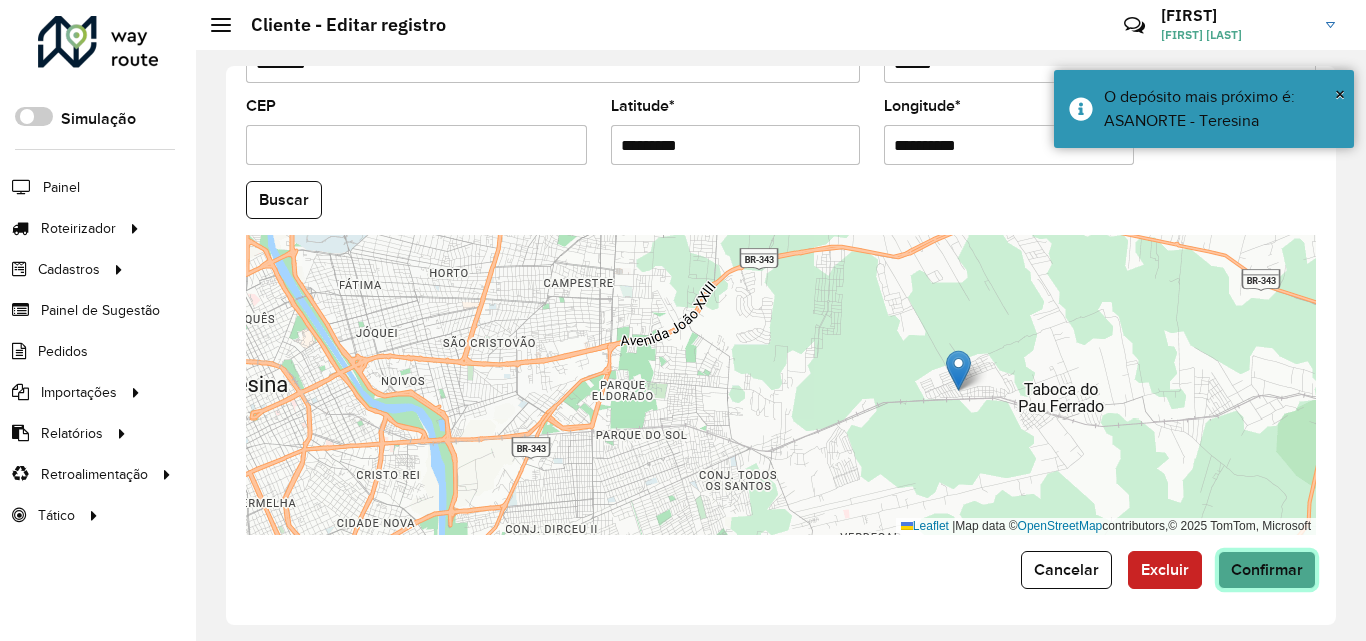click on "Confirmar" 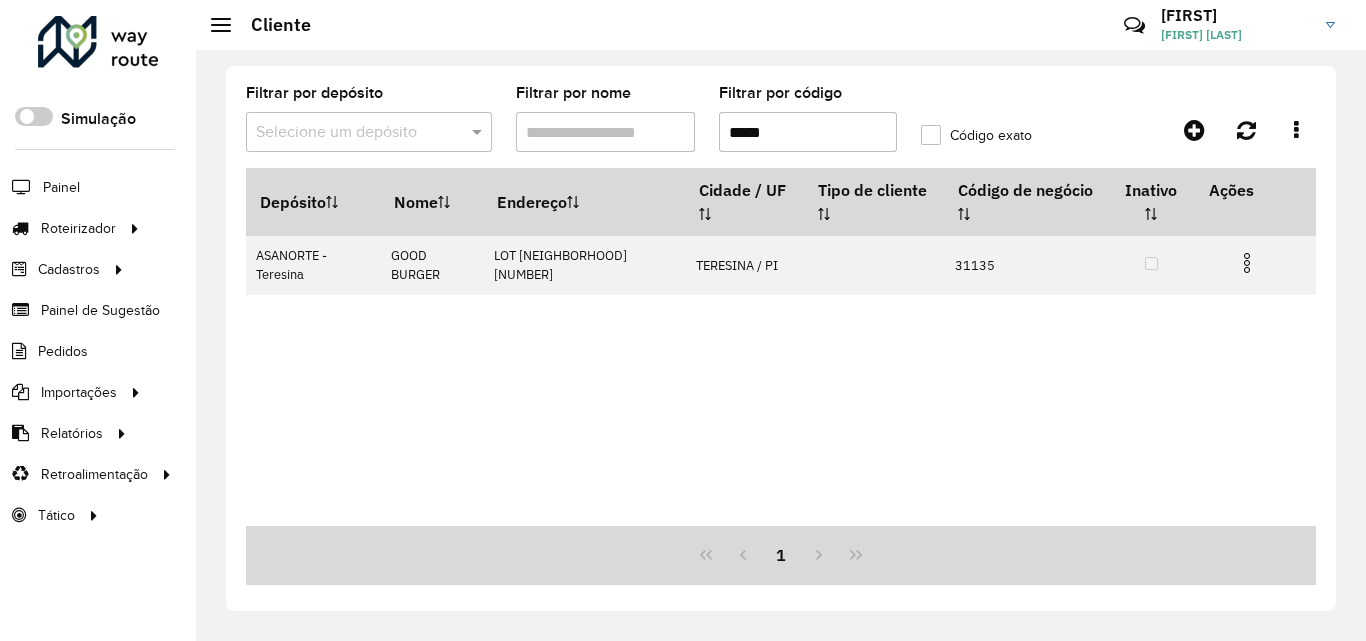 click on "*****" at bounding box center [808, 132] 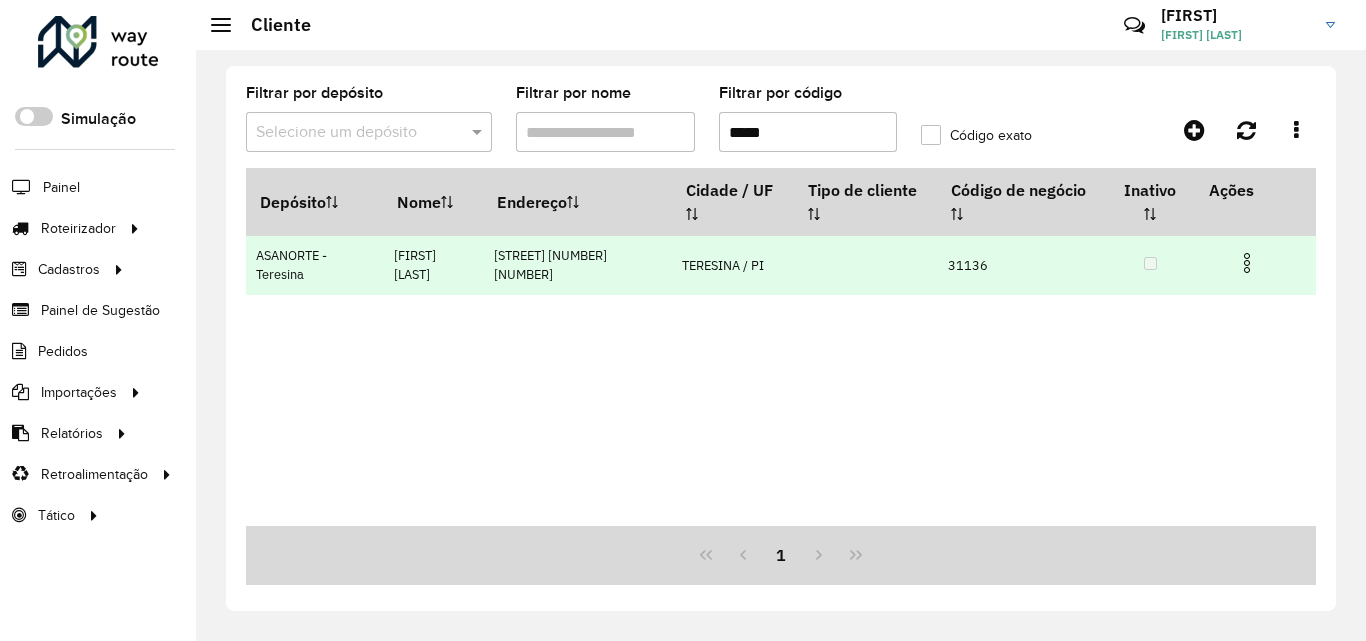 type on "*****" 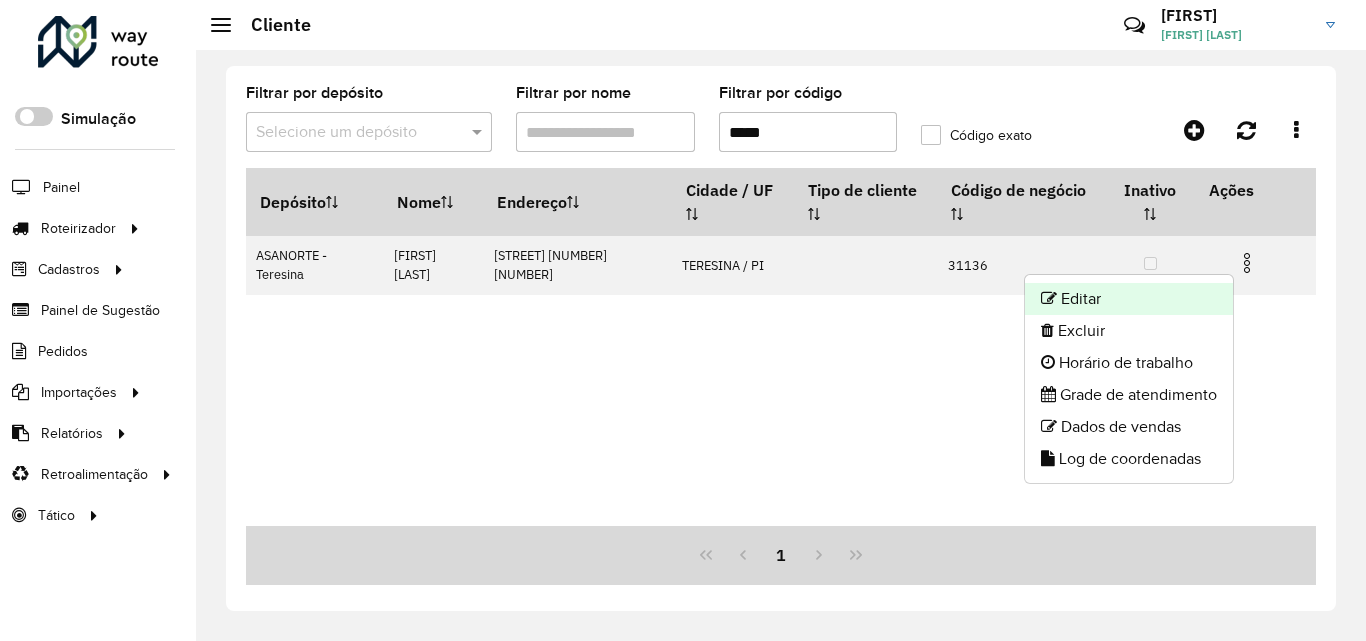 click on "Editar" 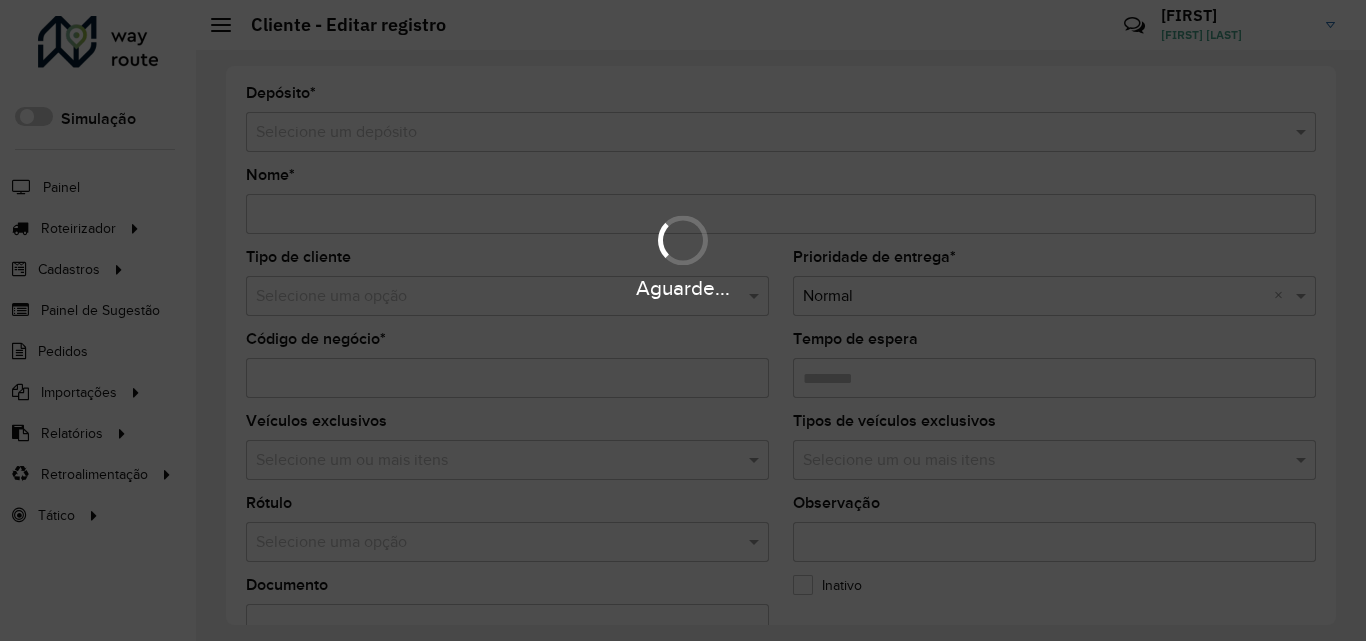 type on "**********" 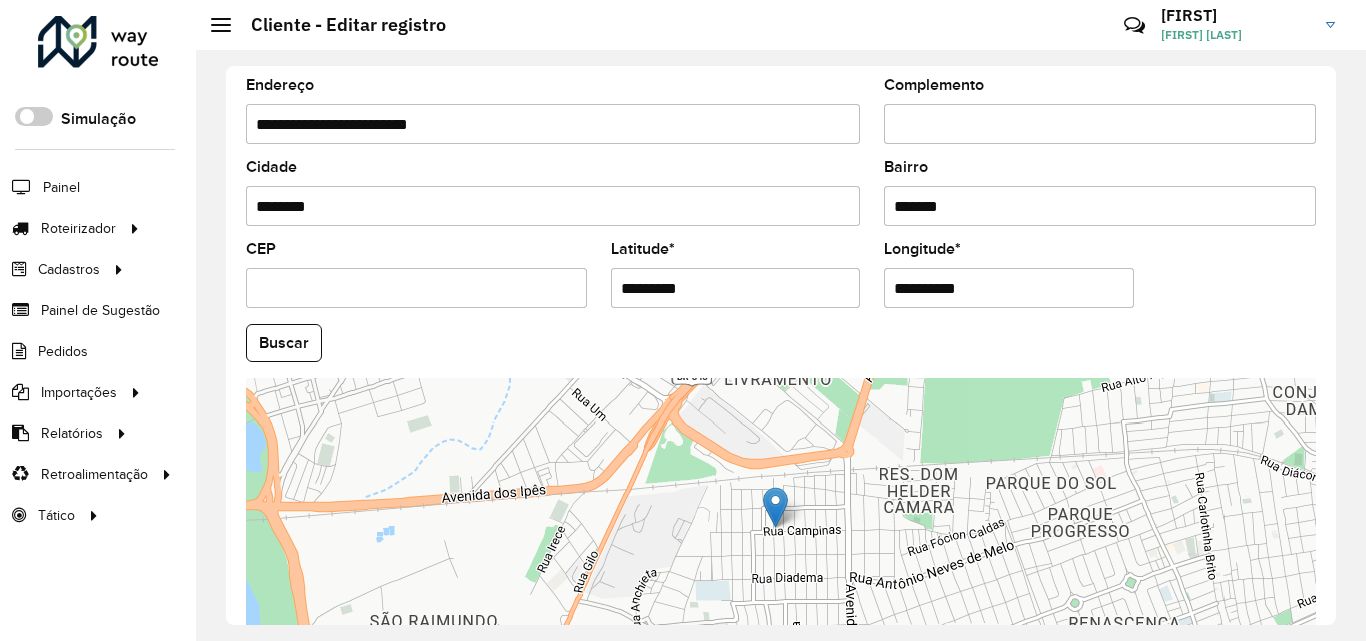 scroll, scrollTop: 800, scrollLeft: 0, axis: vertical 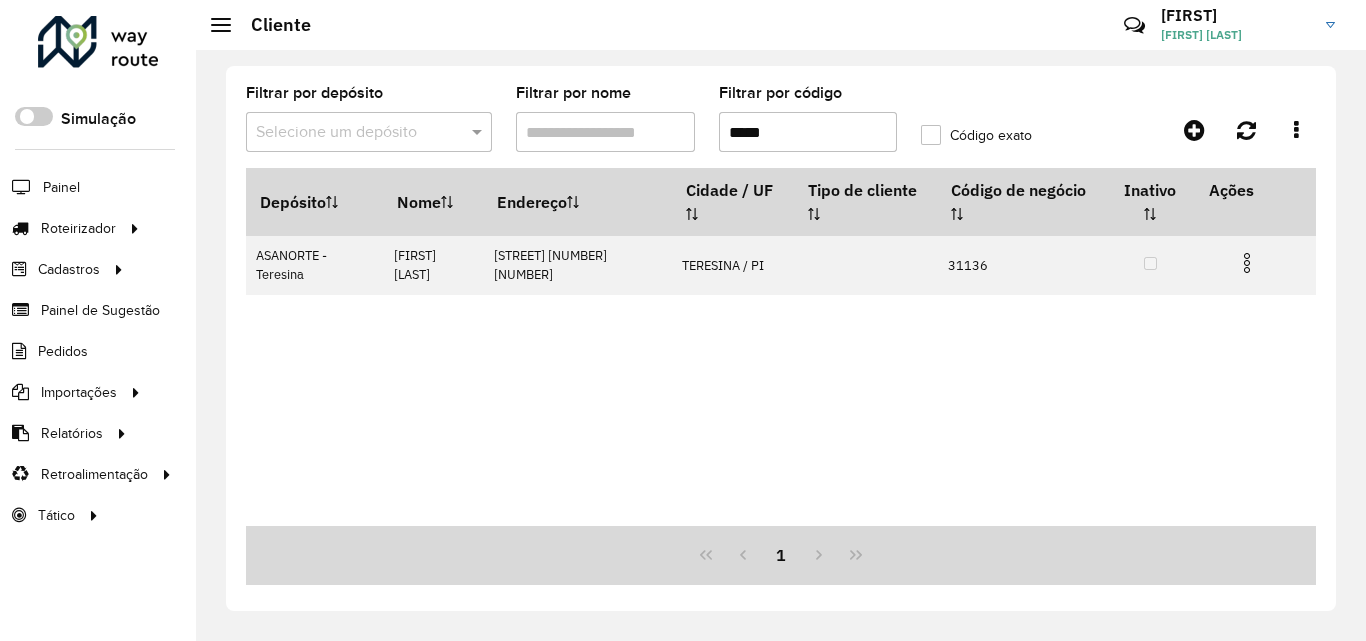 click on "*****" at bounding box center [808, 132] 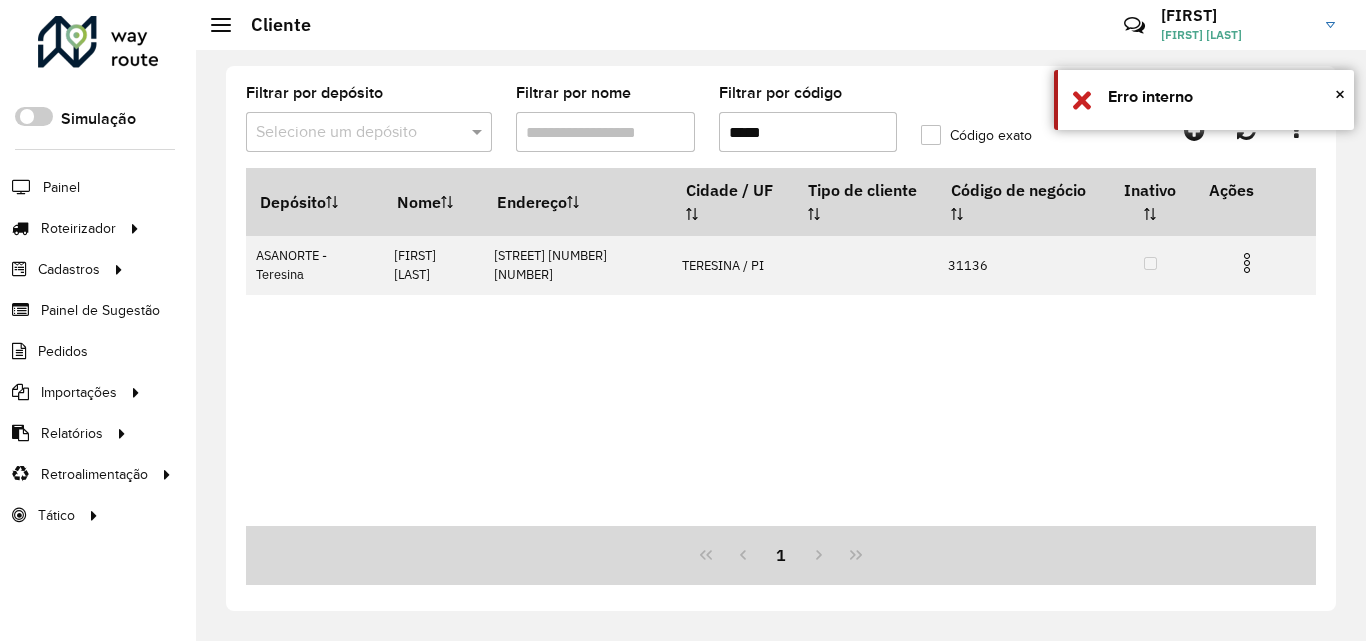 click on "Depósito   Nome   Endereço   Cidade / UF   Tipo de cliente   Código de negócio   Inativo   Ações   ASANORTE - Teresina   [FIRST] [LAST]   [STREET] [NUMBER]  TERESINA / PI      31136" at bounding box center (781, 347) 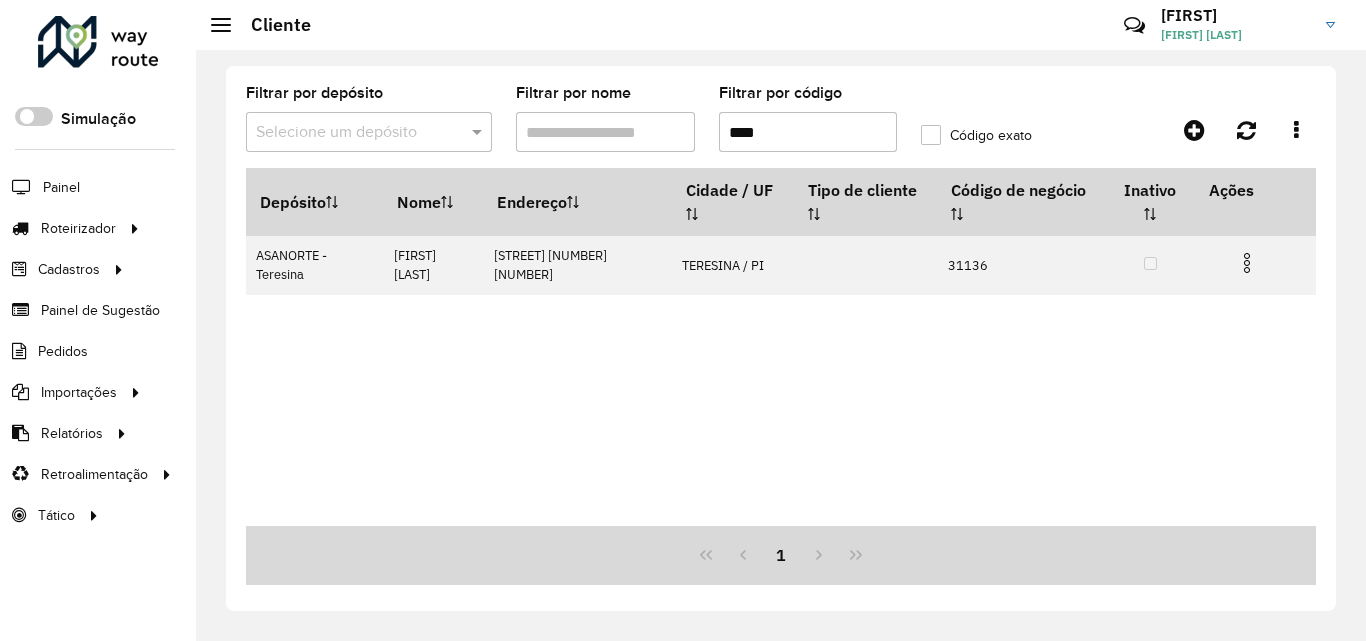 type on "*****" 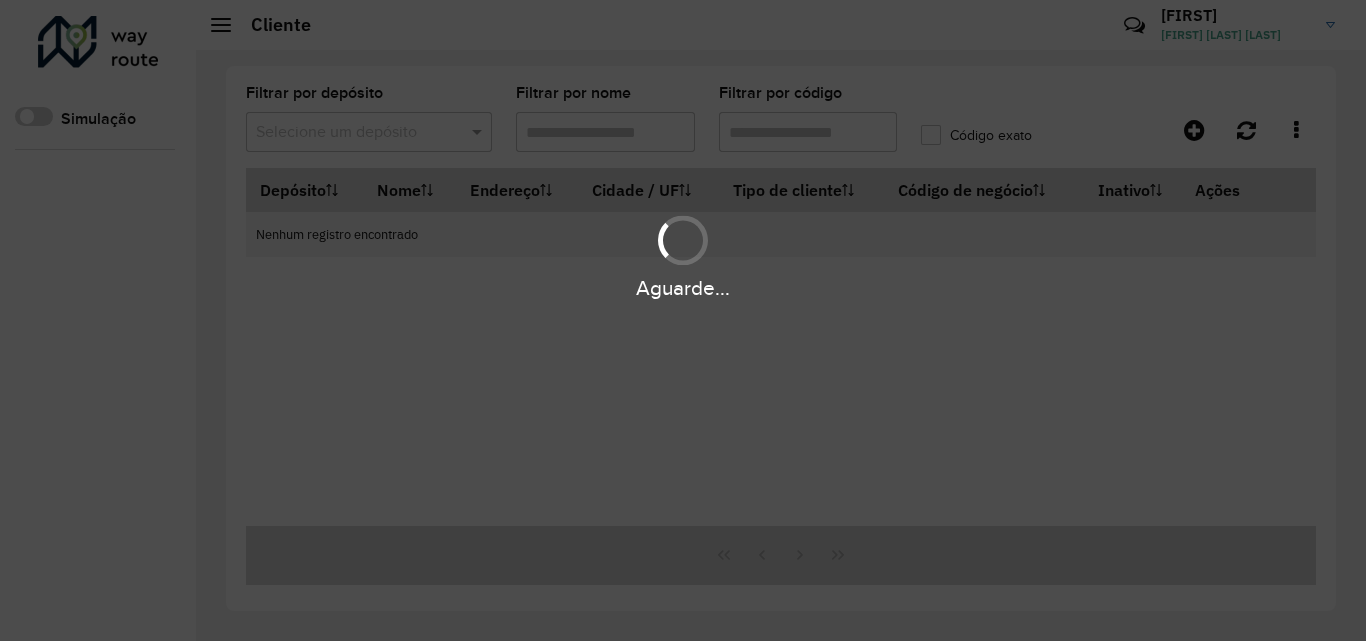 scroll, scrollTop: 0, scrollLeft: 0, axis: both 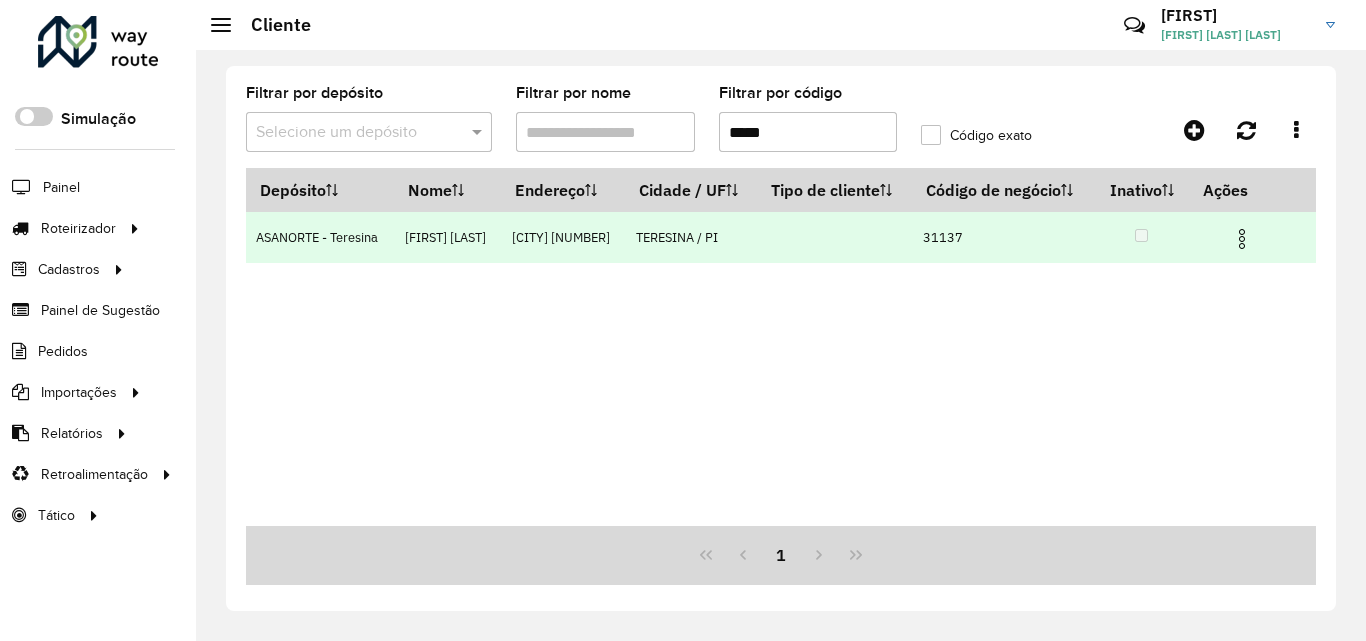 click at bounding box center [1242, 239] 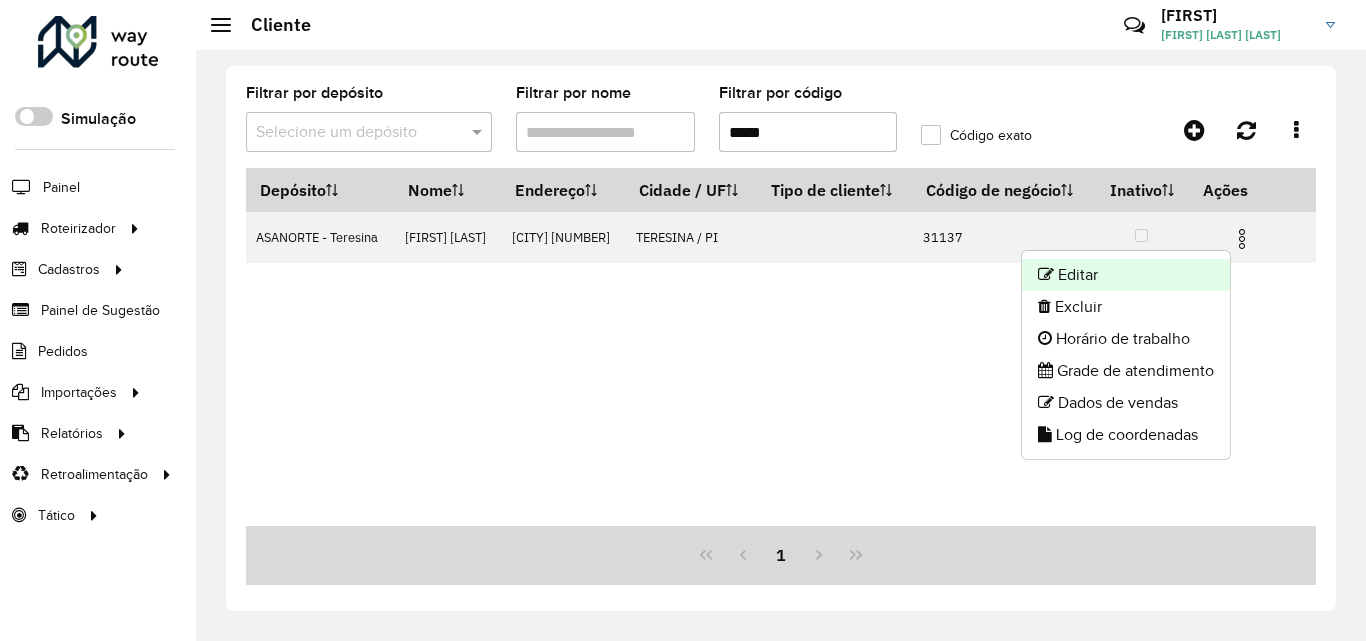 click on "Editar" 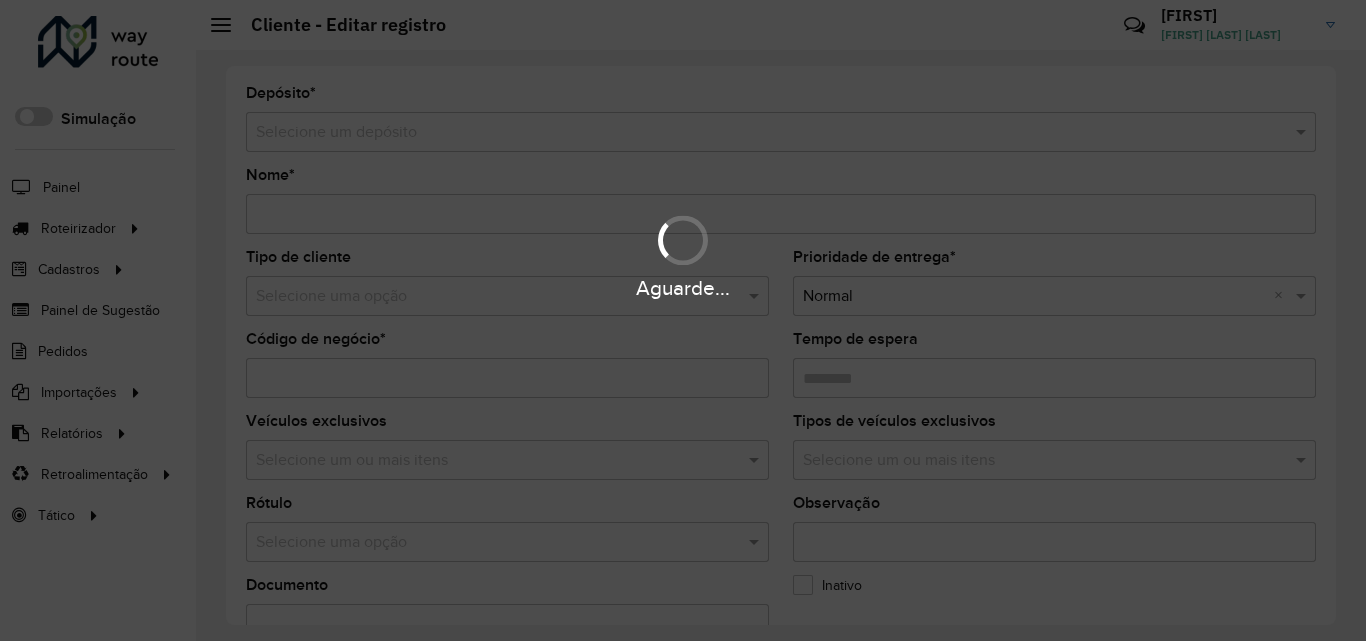 type on "**********" 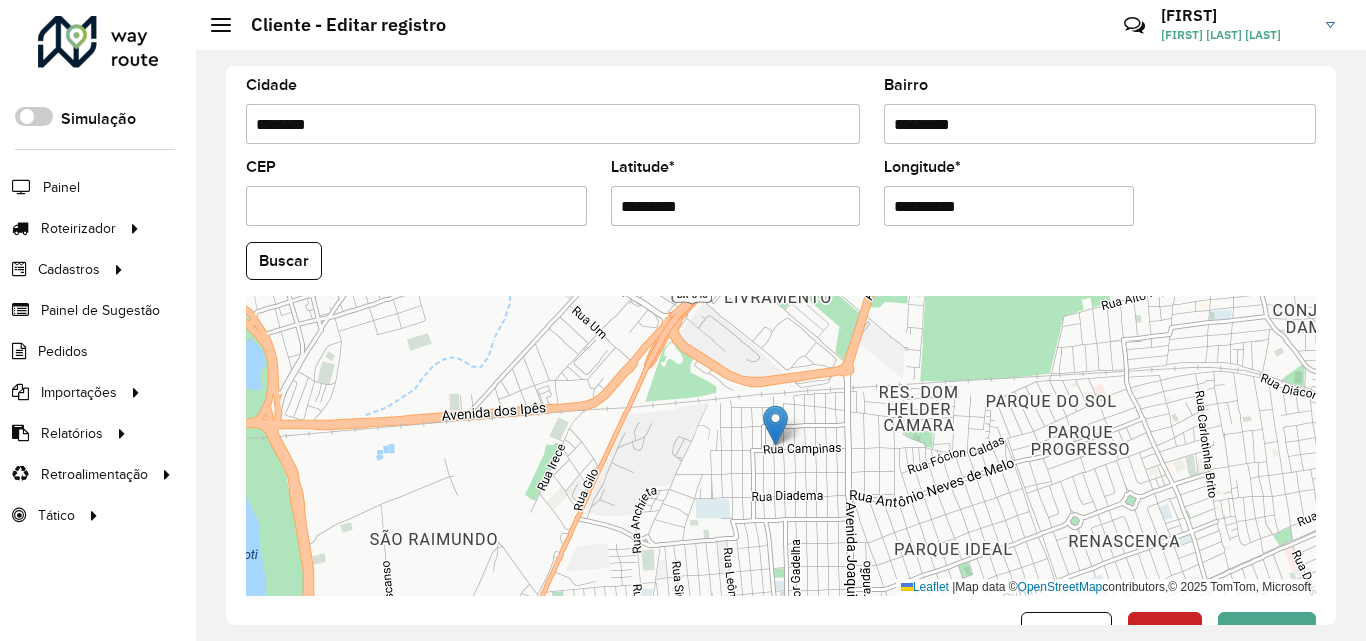 scroll, scrollTop: 800, scrollLeft: 0, axis: vertical 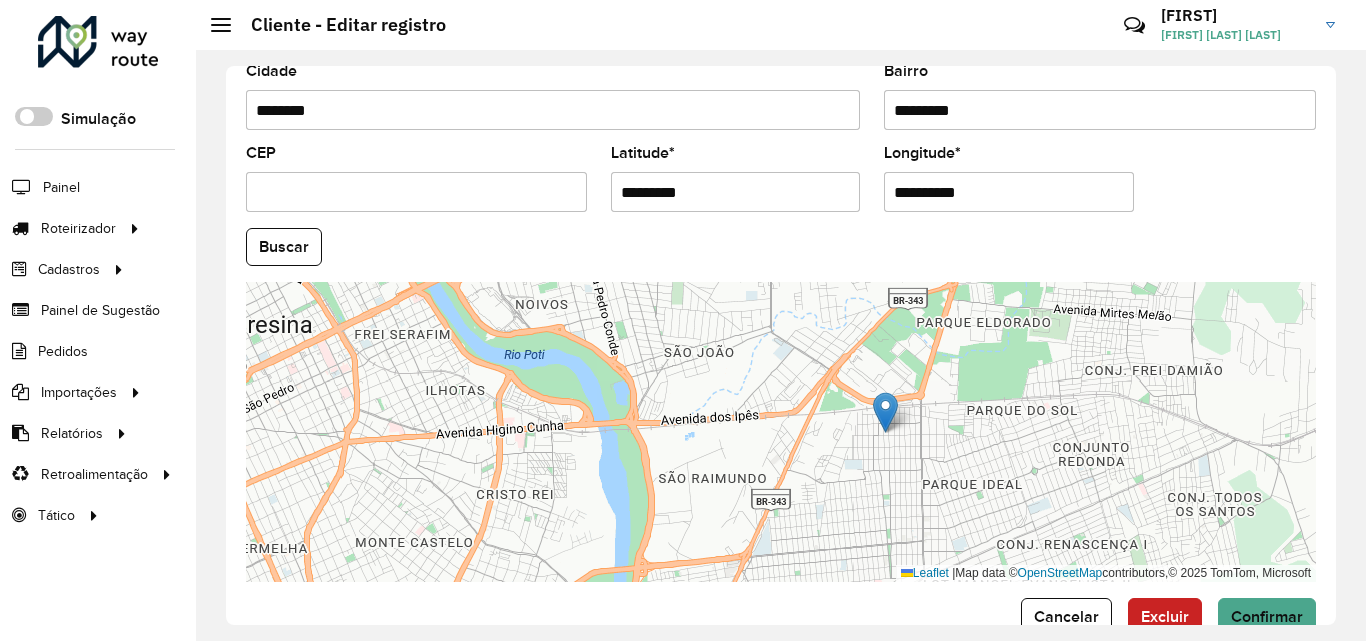 drag, startPoint x: 703, startPoint y: 185, endPoint x: 586, endPoint y: 184, distance: 117.00427 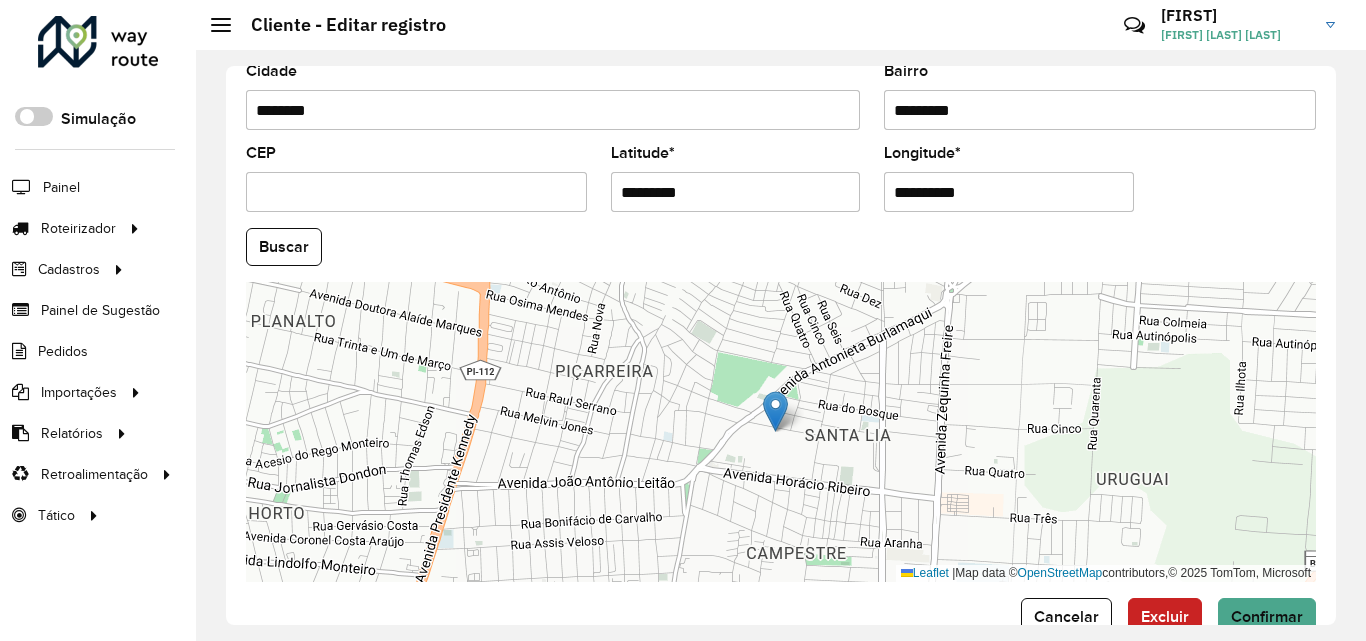 paste 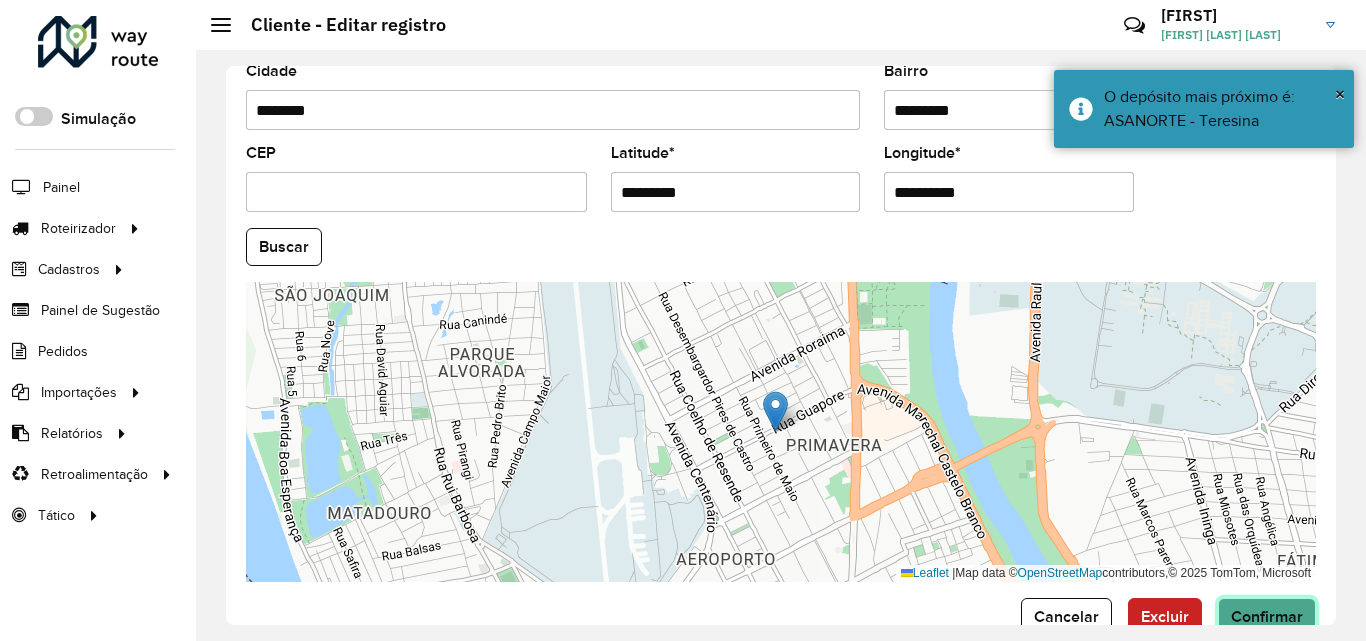 click on "Confirmar" 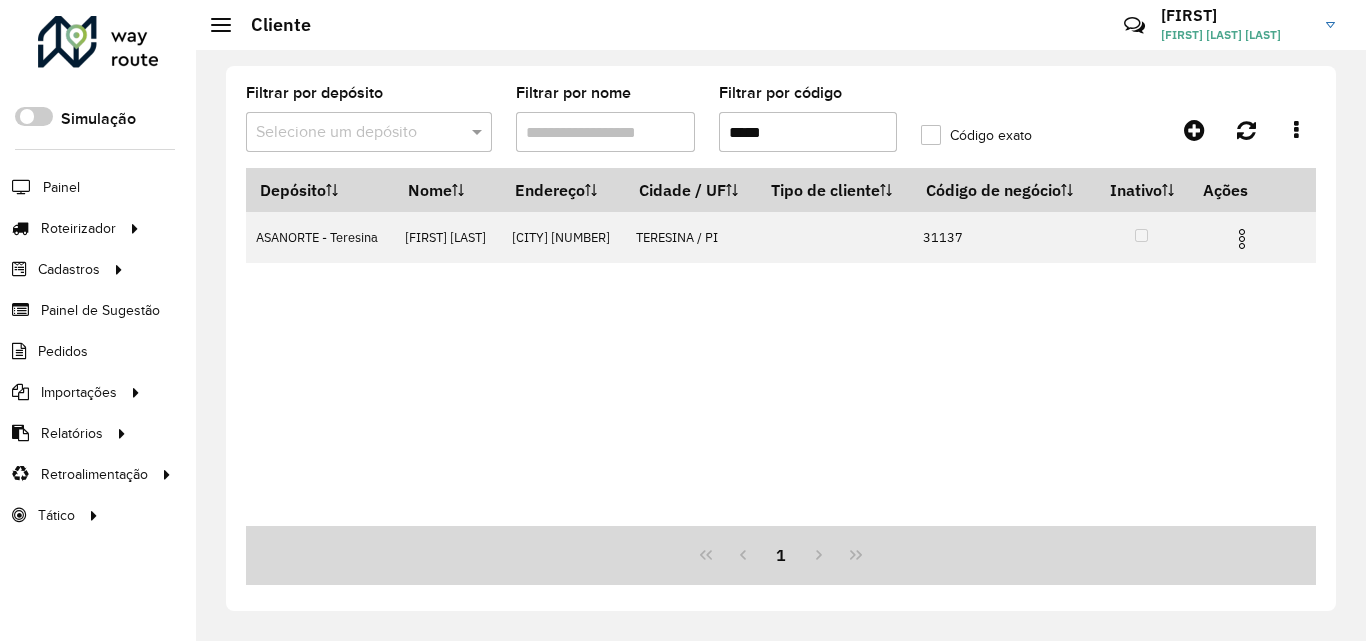 click on "*****" at bounding box center (808, 132) 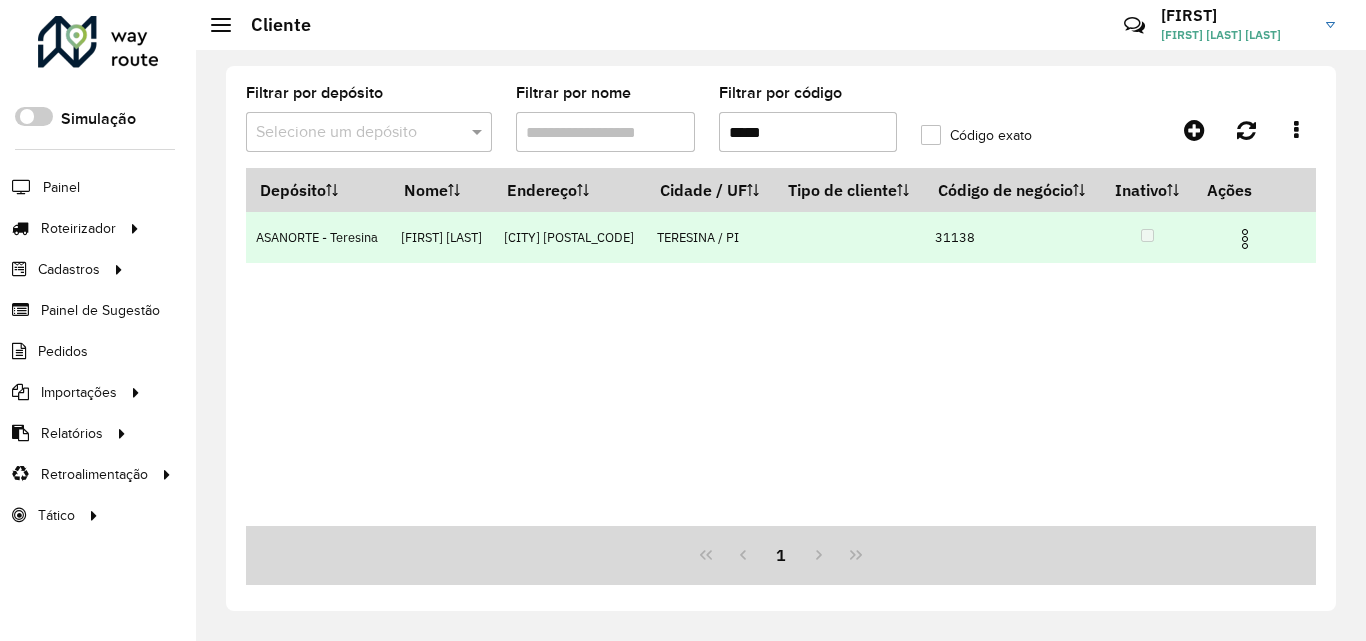 type on "*****" 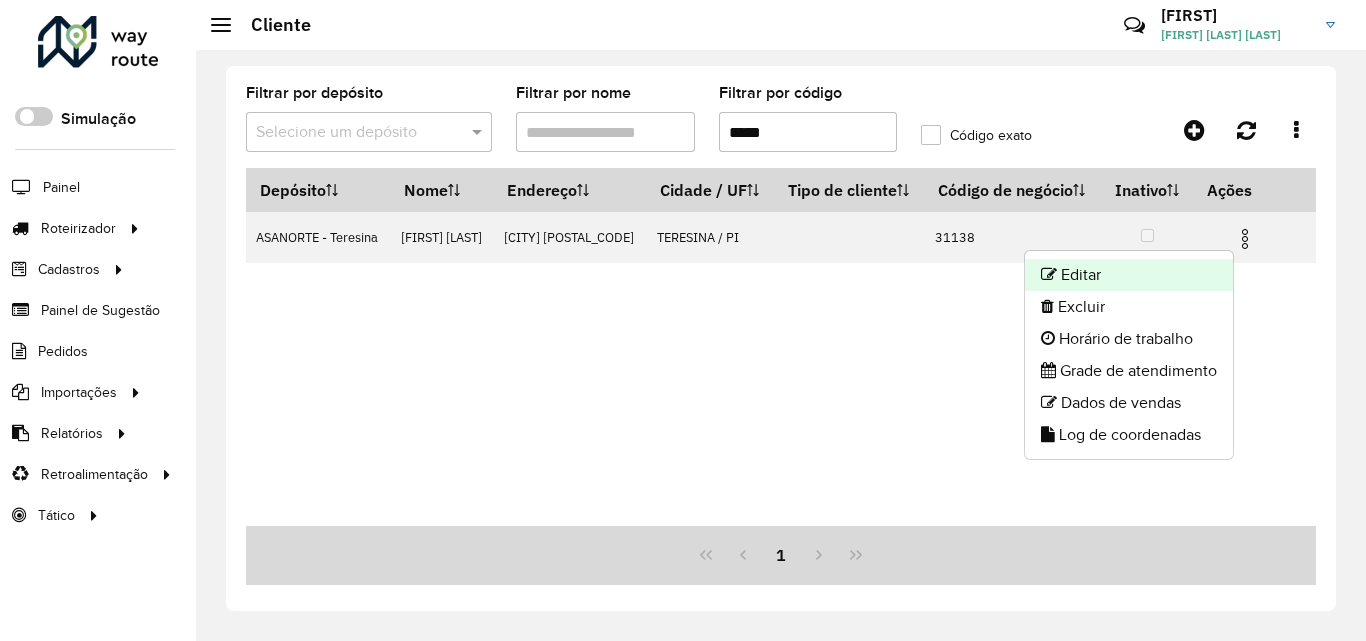 click on "Editar" 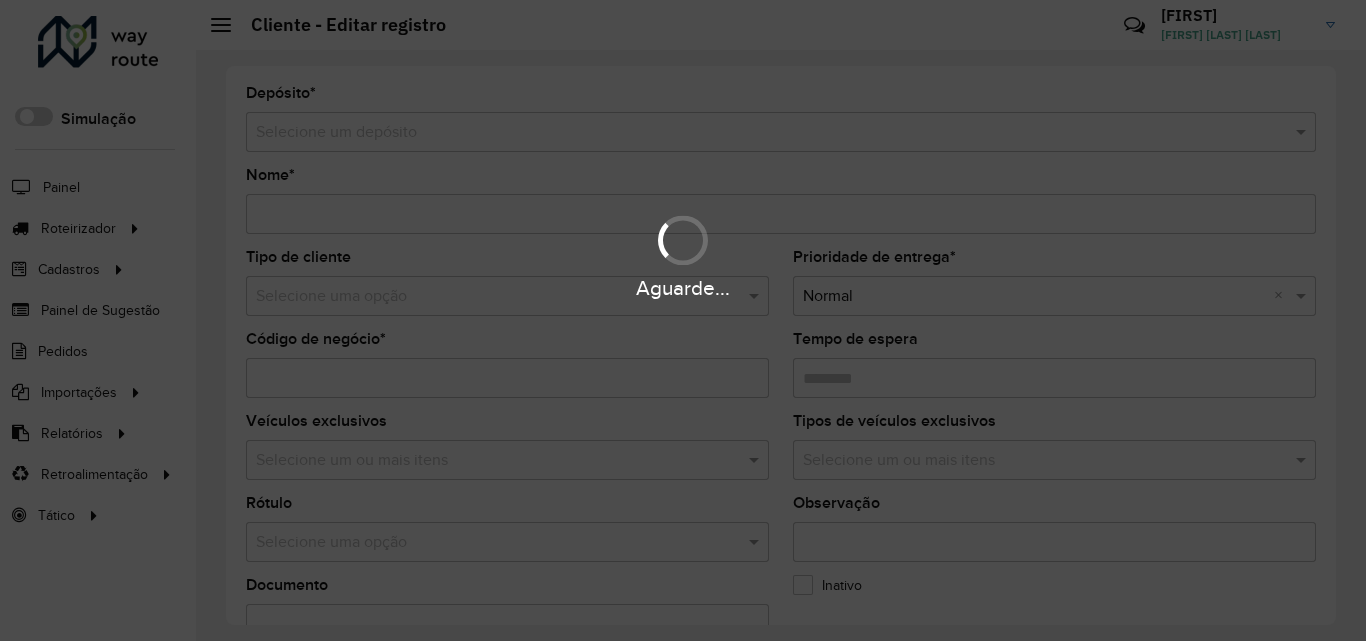 type on "**********" 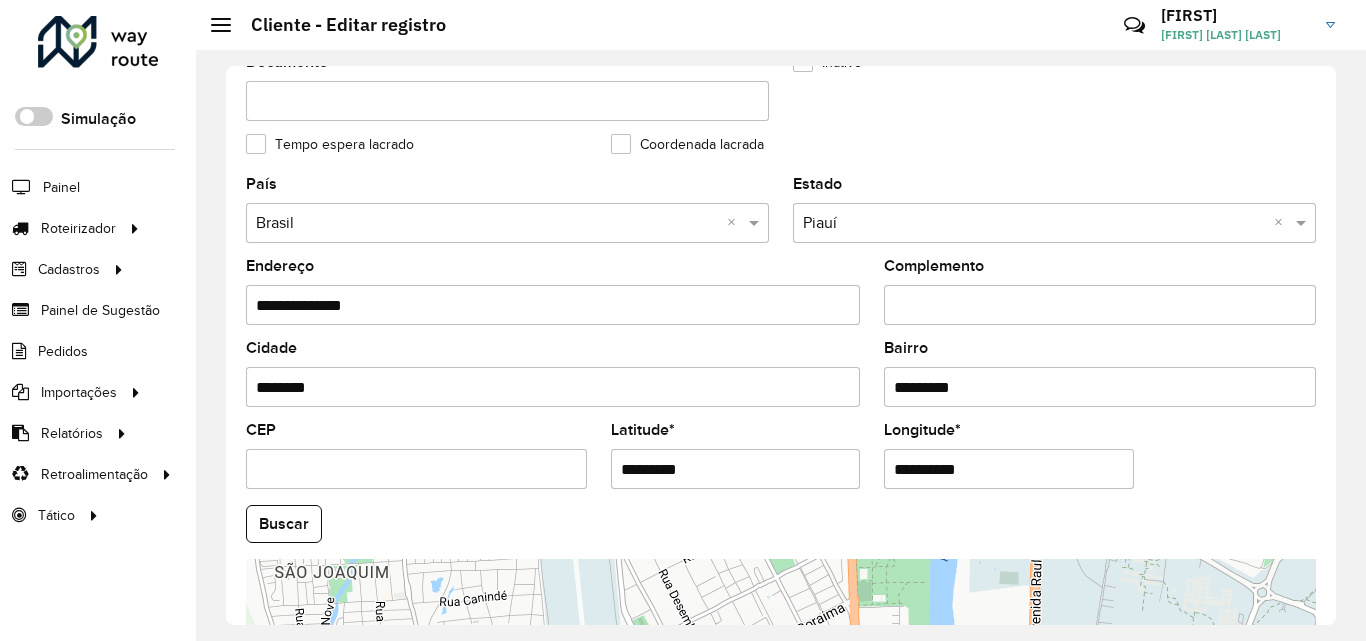 scroll, scrollTop: 800, scrollLeft: 0, axis: vertical 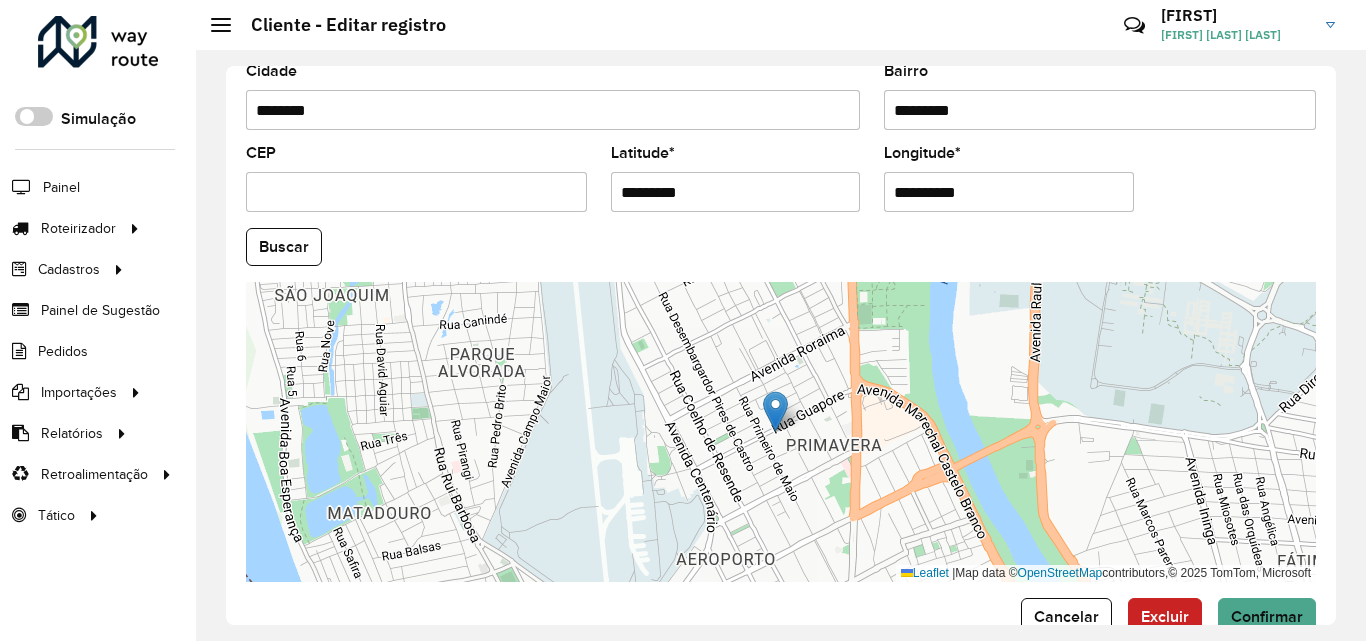 drag, startPoint x: 625, startPoint y: 192, endPoint x: 526, endPoint y: 192, distance: 99 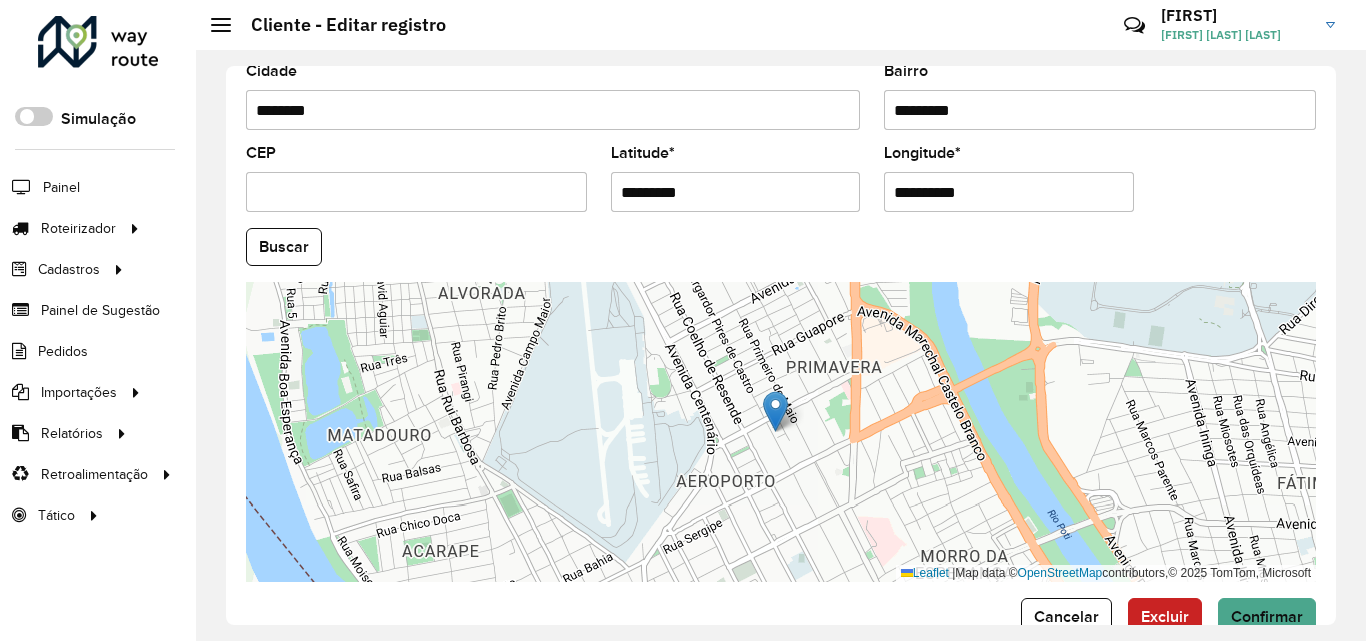 paste 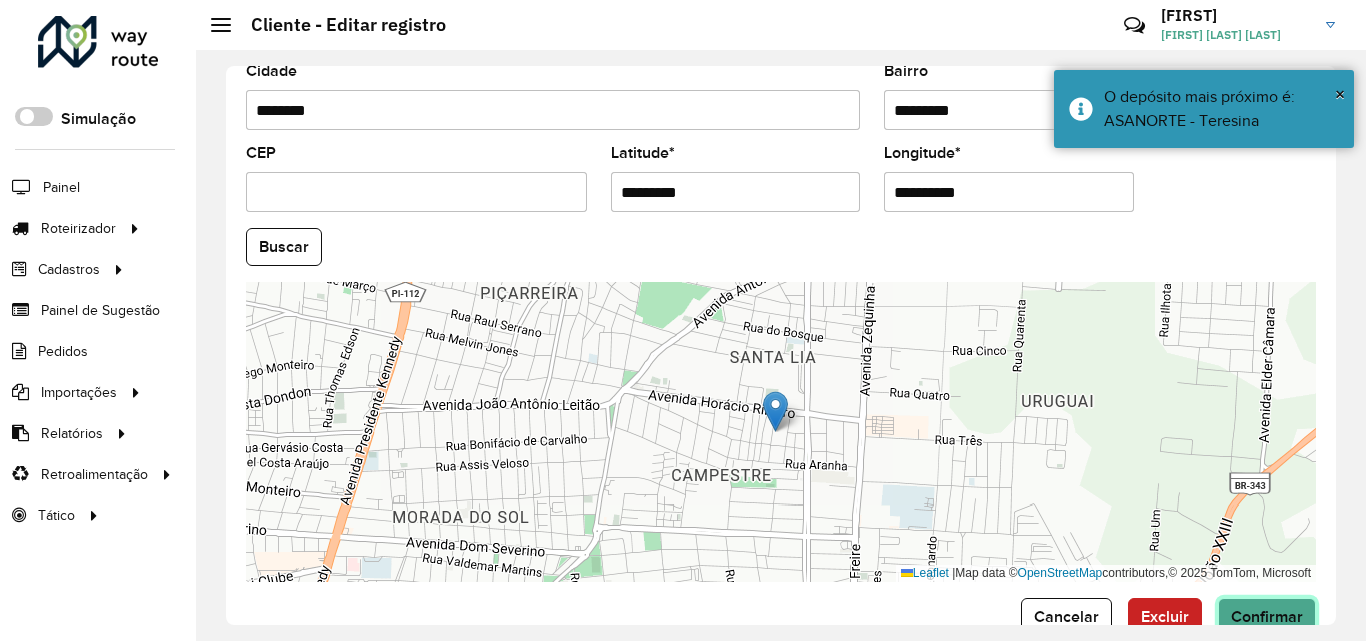 click on "Confirmar" 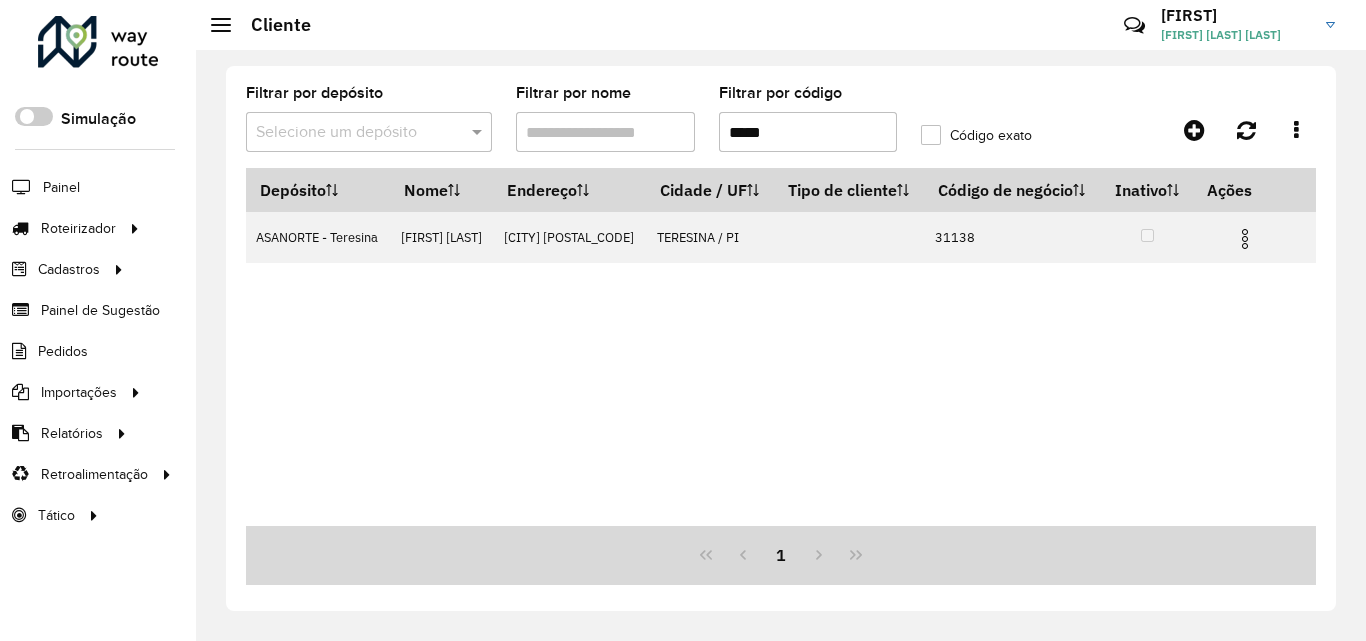 click on "*****" at bounding box center (808, 132) 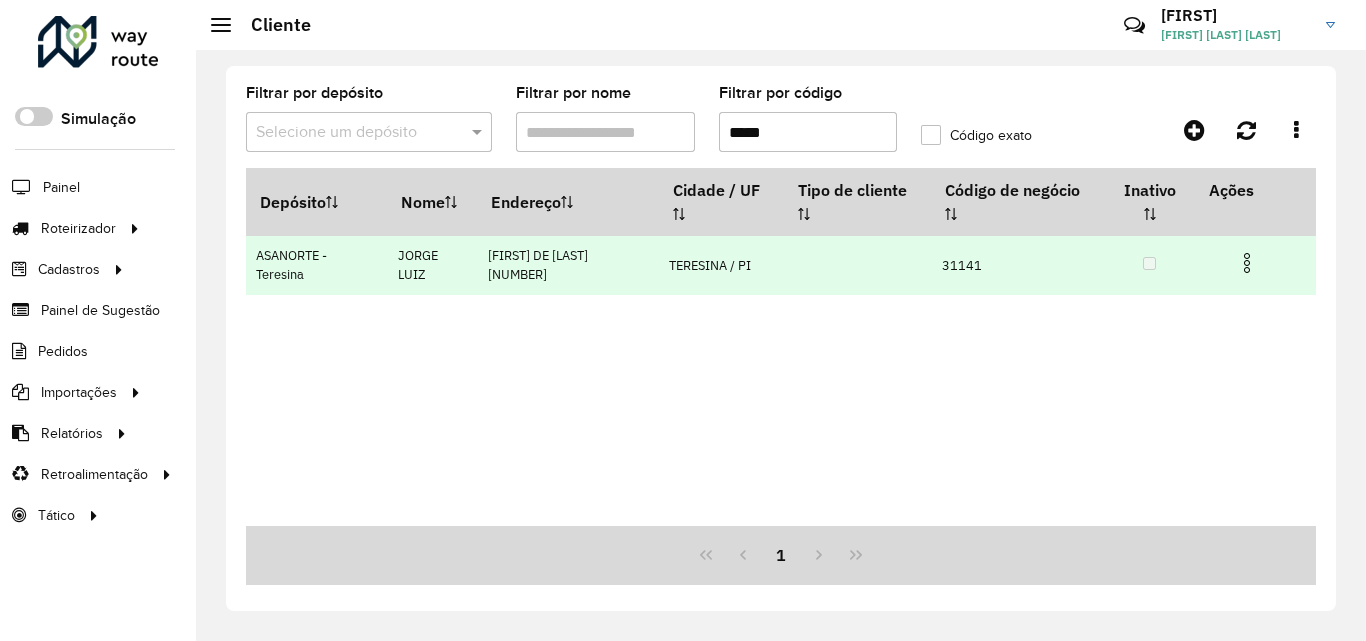 type on "*****" 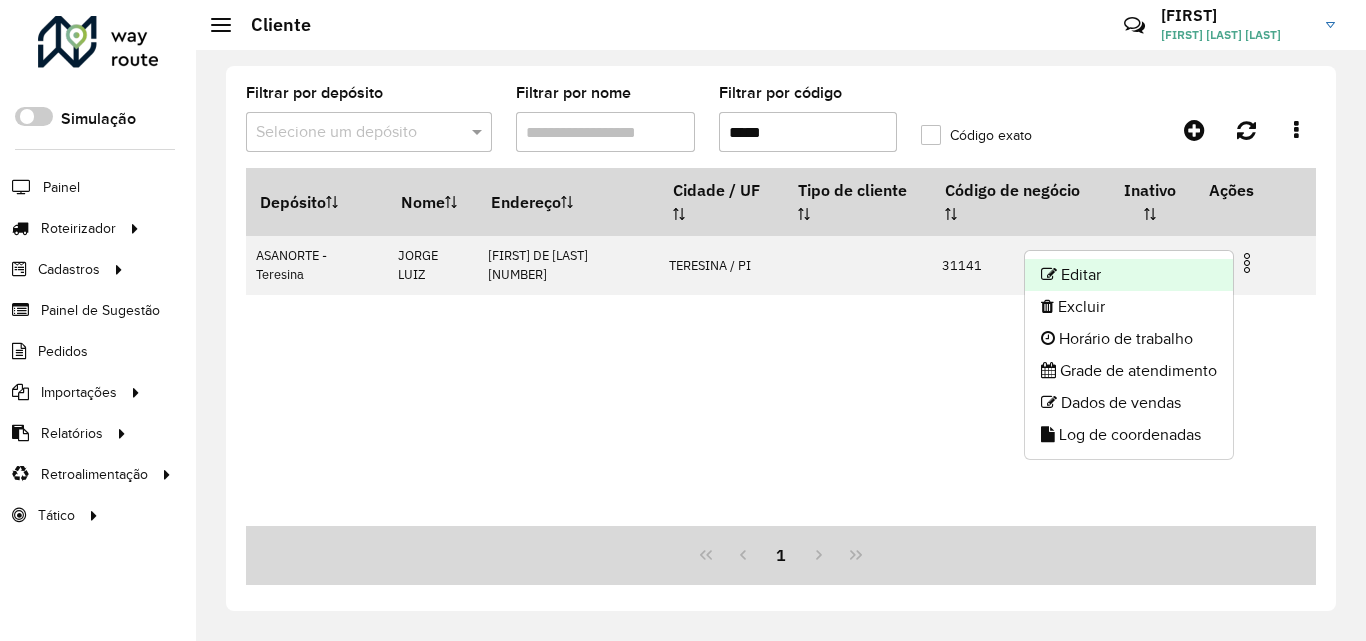 click on "Editar" 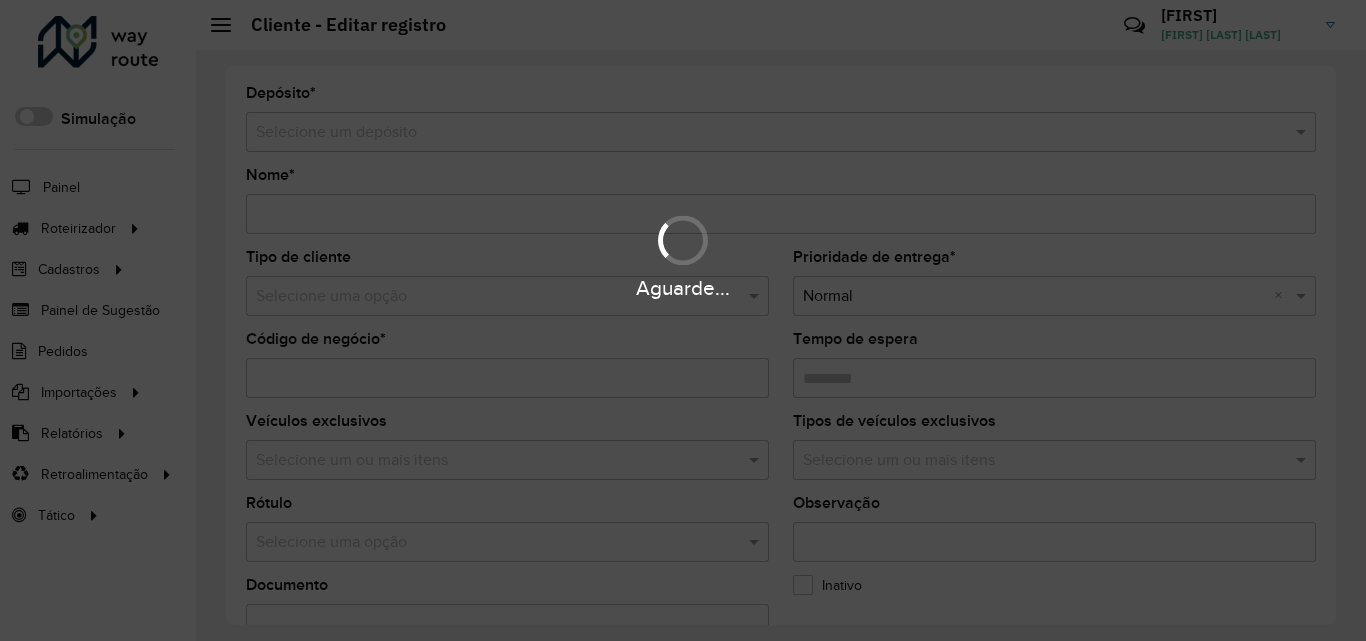 type on "**********" 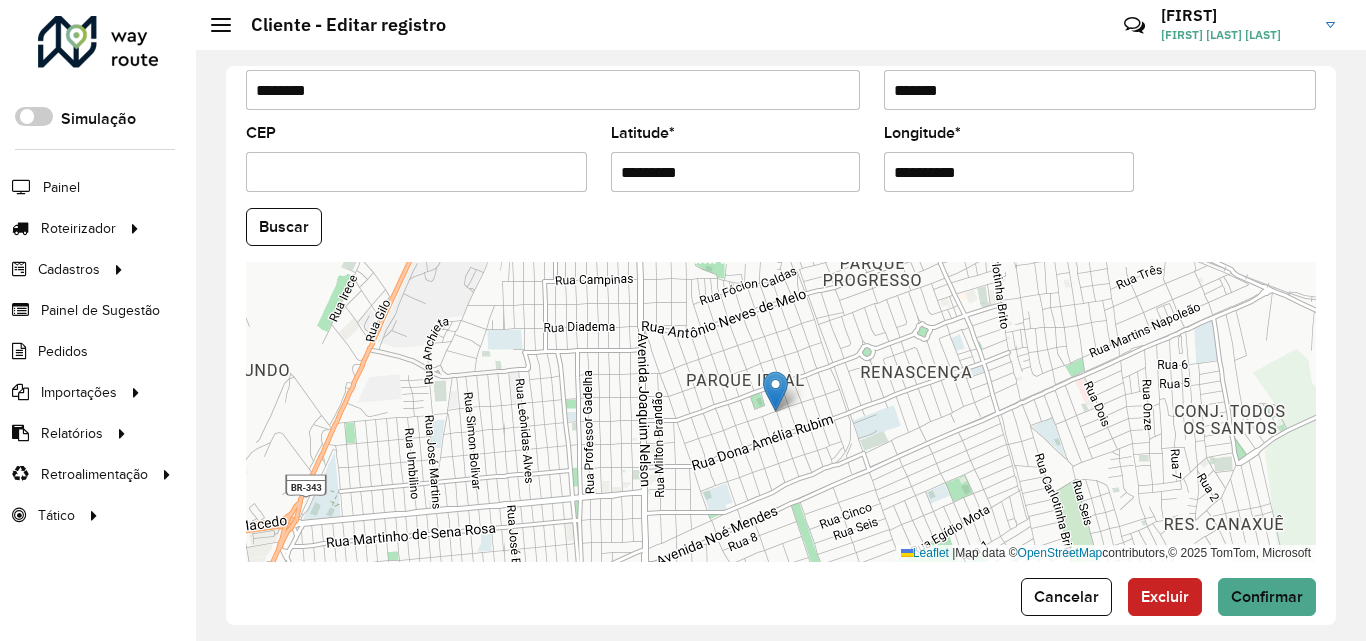 scroll, scrollTop: 847, scrollLeft: 0, axis: vertical 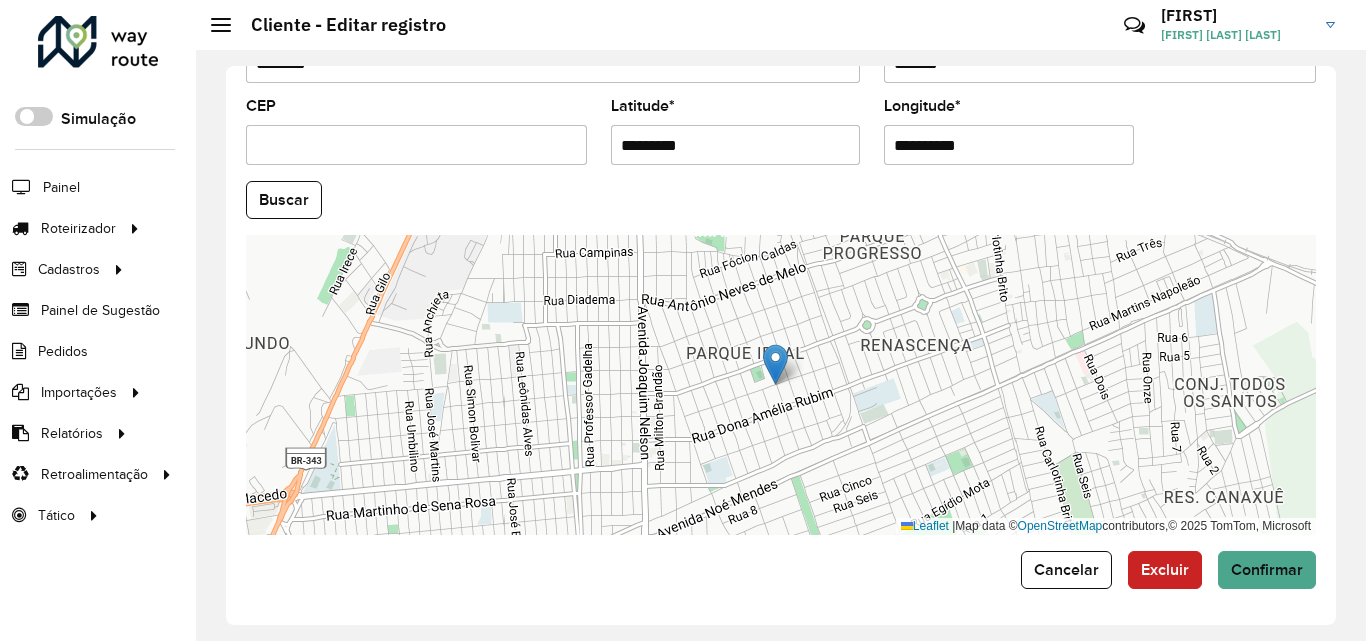 drag, startPoint x: 687, startPoint y: 149, endPoint x: 496, endPoint y: 152, distance: 191.02356 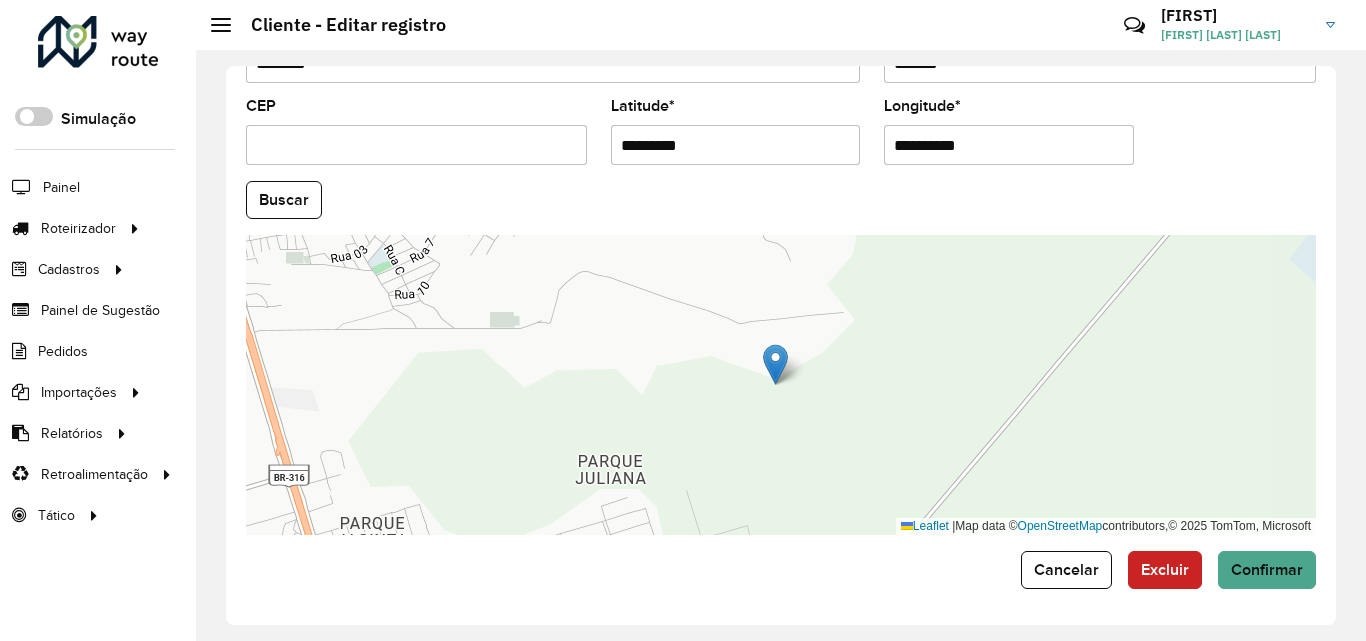 paste 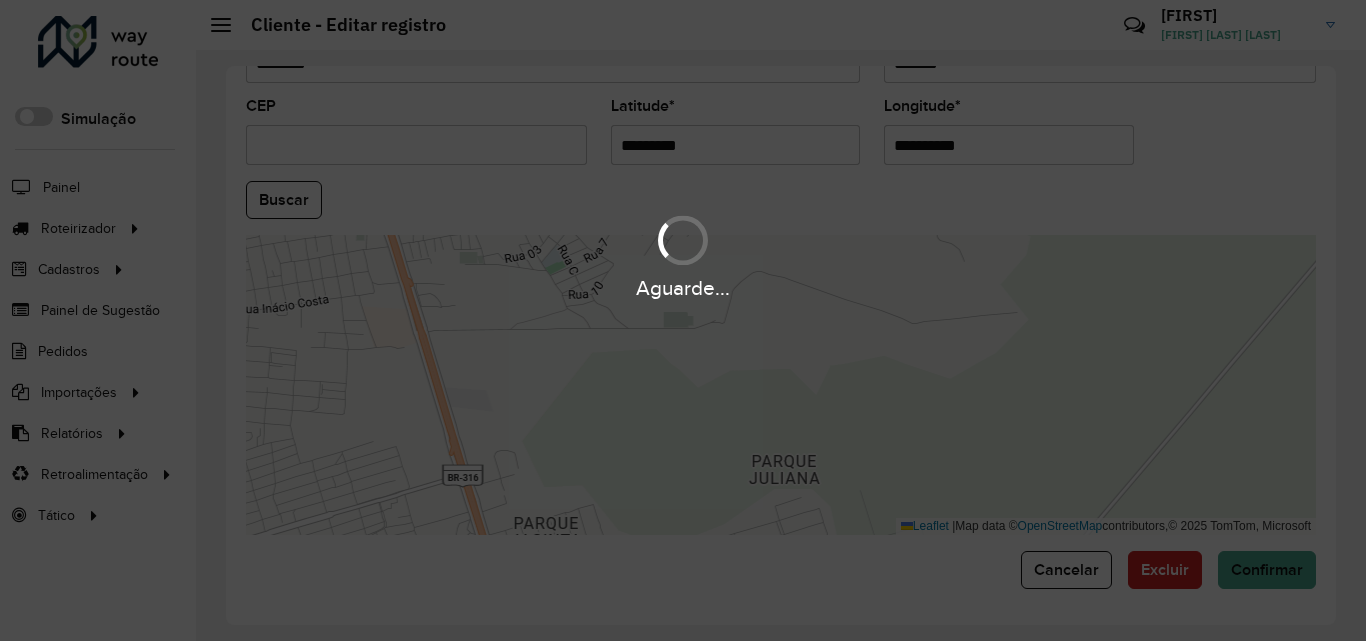 type 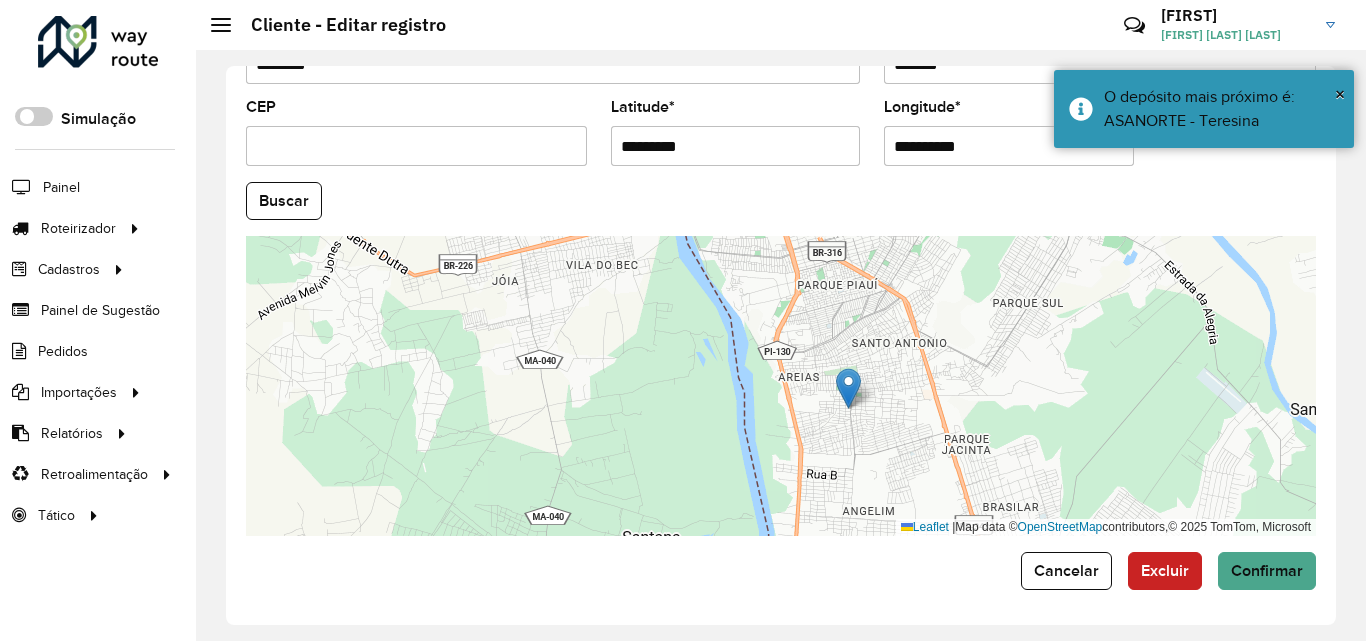scroll, scrollTop: 847, scrollLeft: 0, axis: vertical 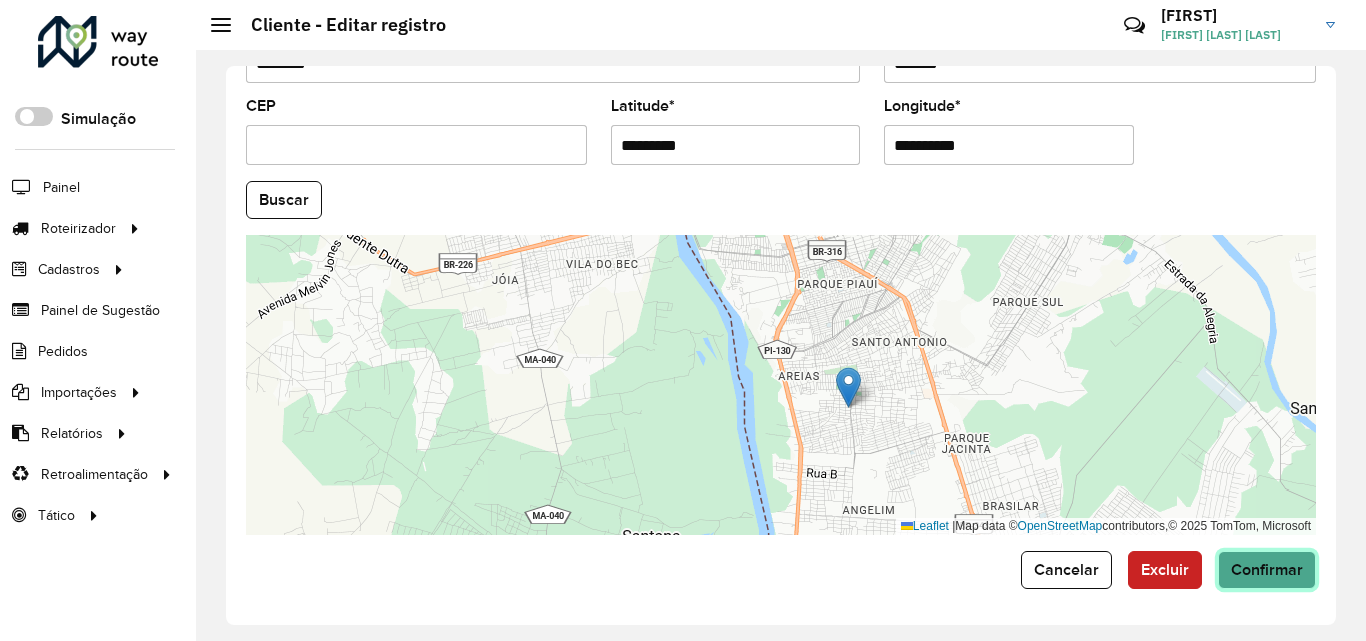 click on "Confirmar" 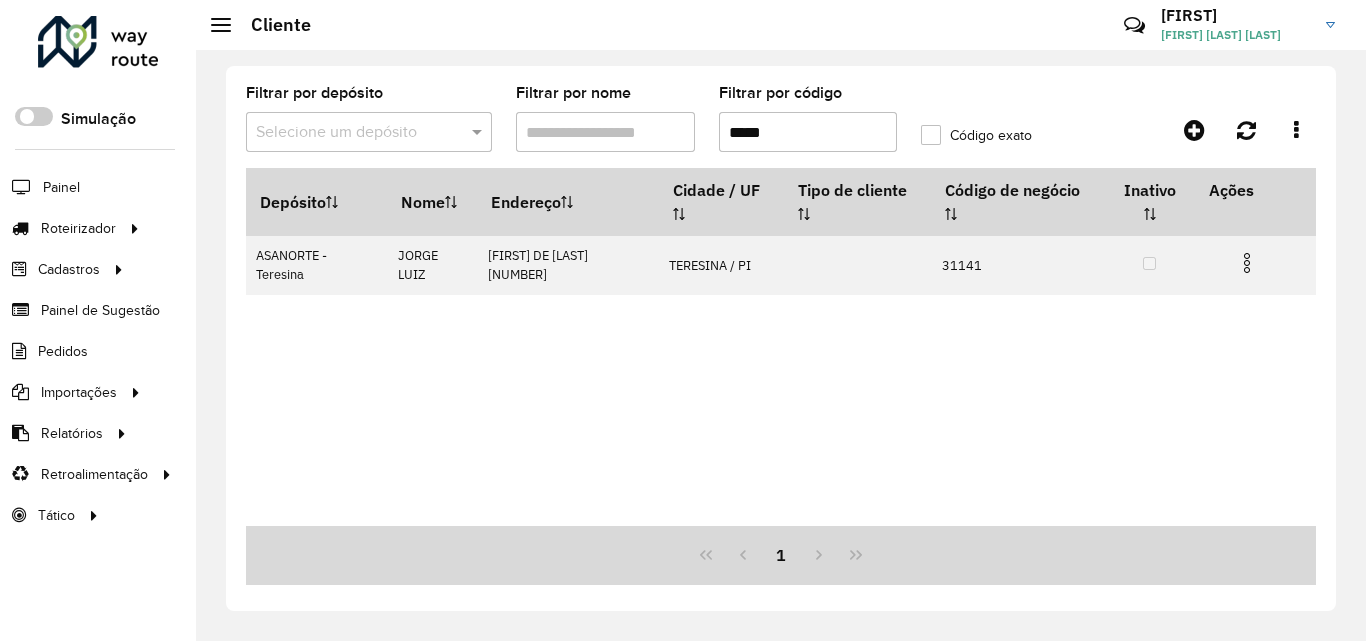 click on "*****" at bounding box center (808, 132) 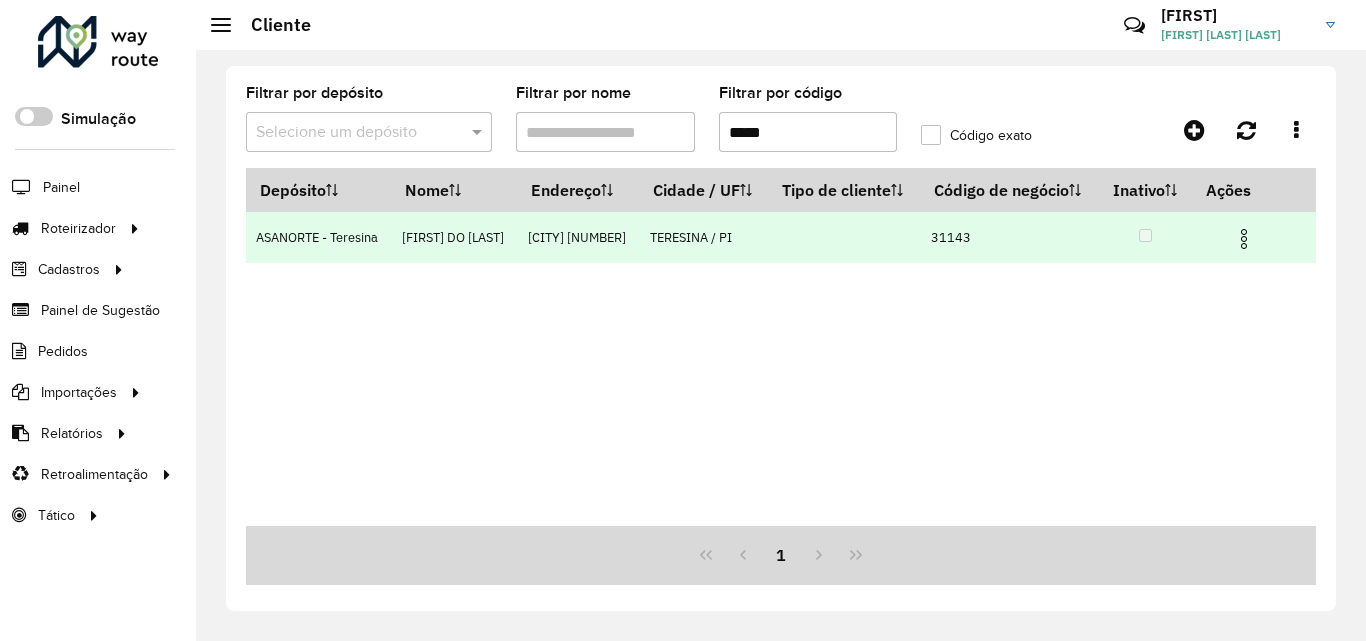 type on "*****" 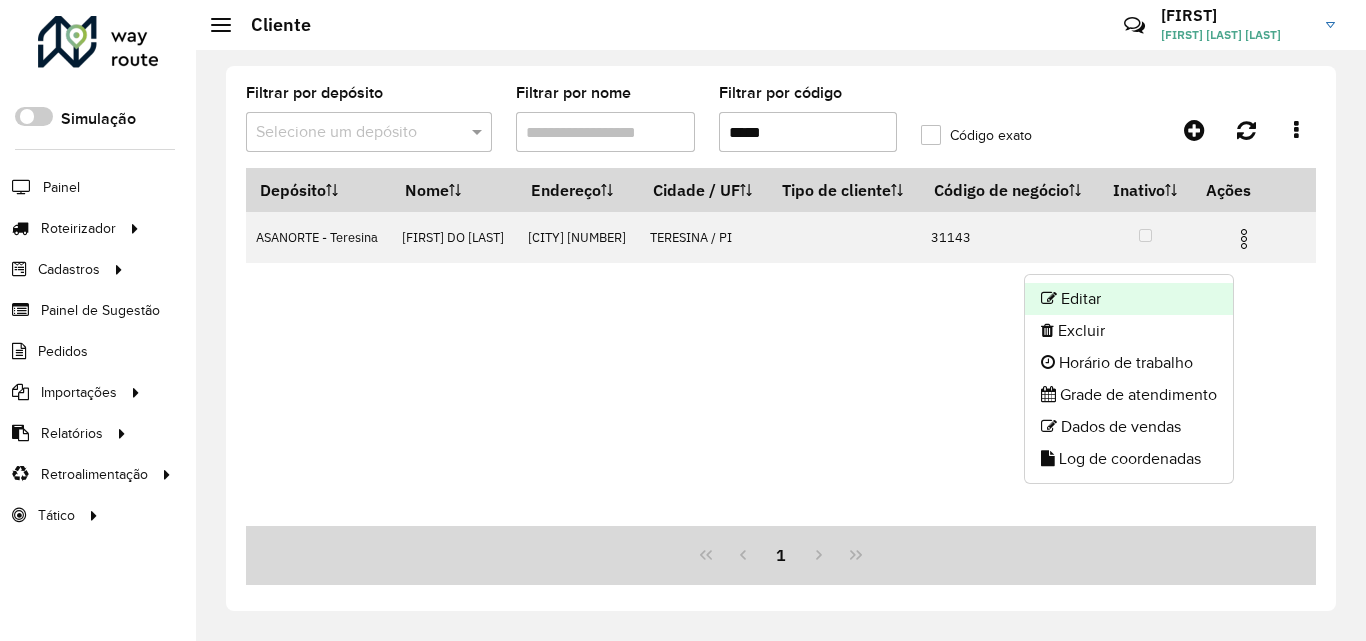 click on "Editar" 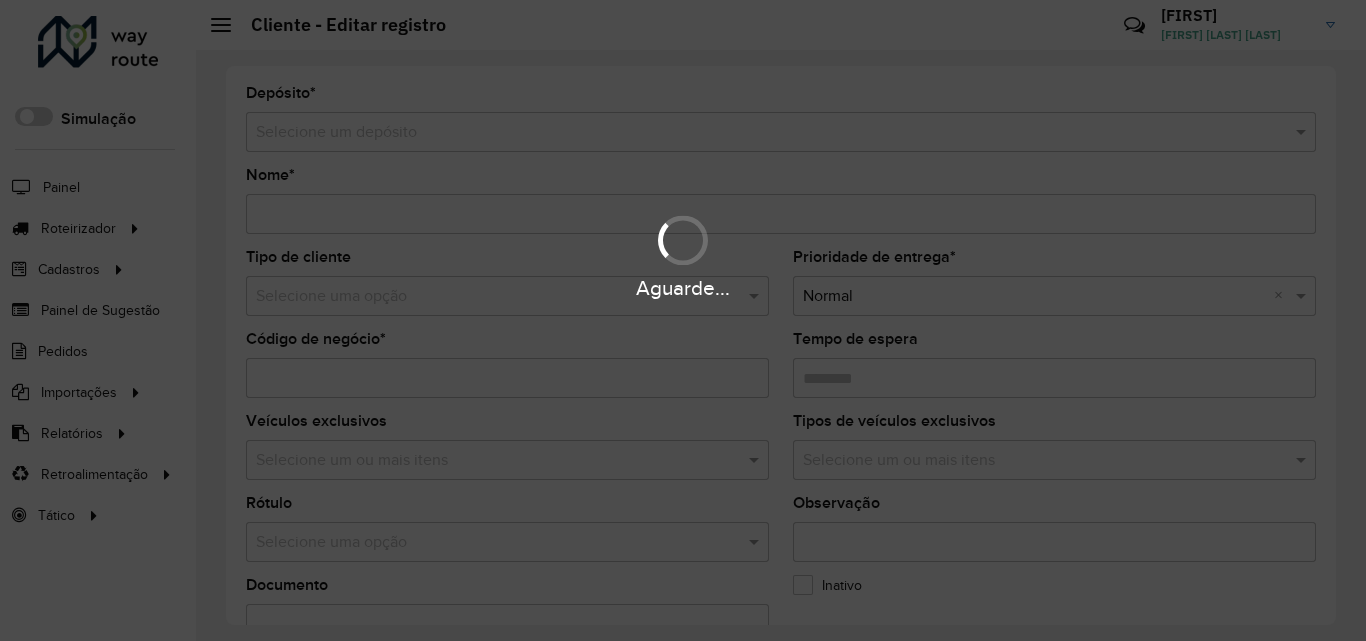 type on "**********" 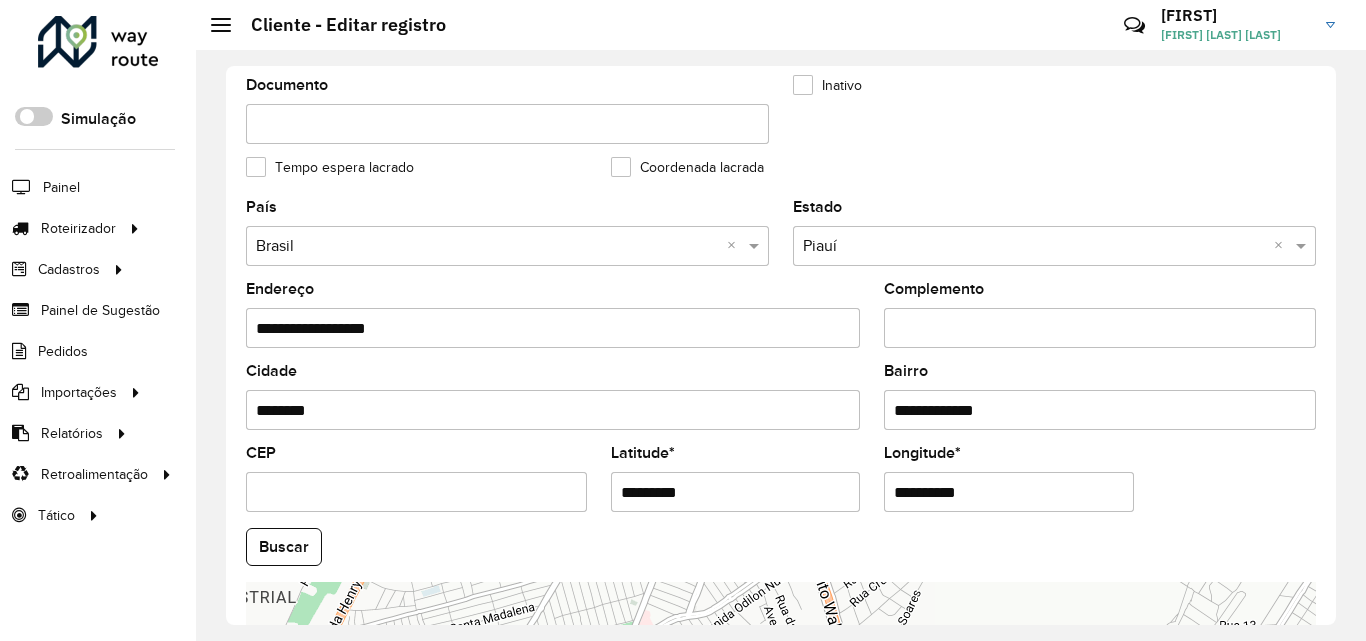 scroll, scrollTop: 847, scrollLeft: 0, axis: vertical 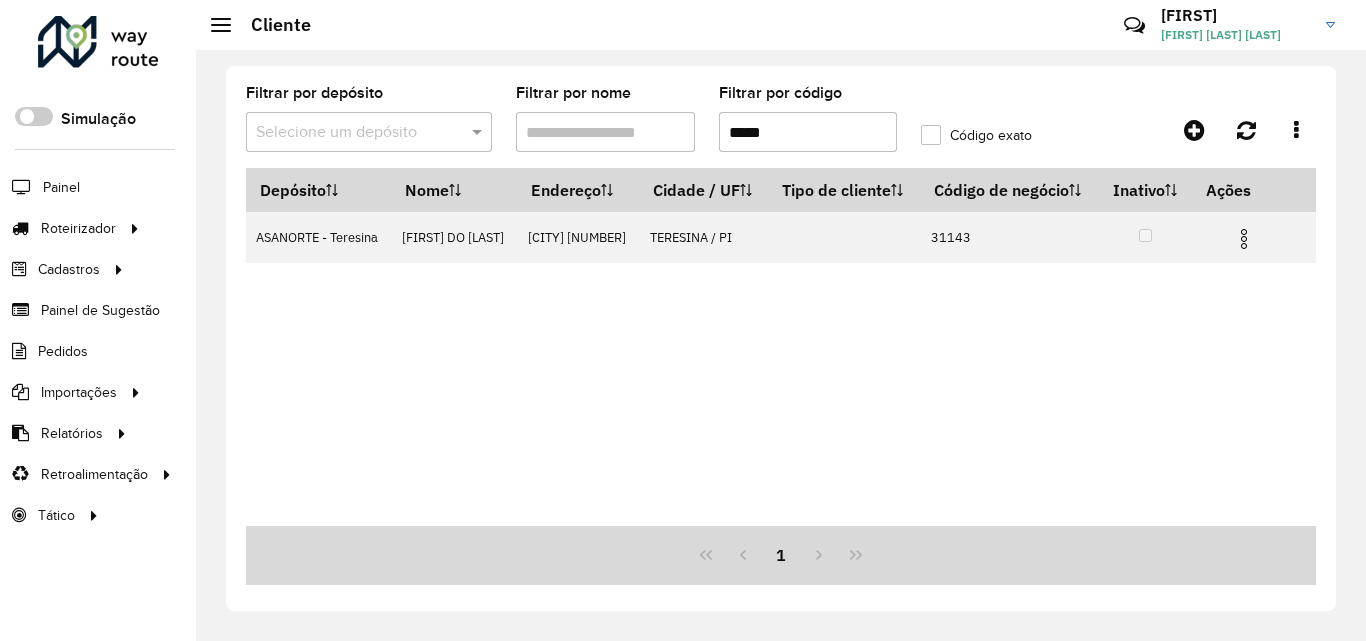 click on "*****" at bounding box center (808, 132) 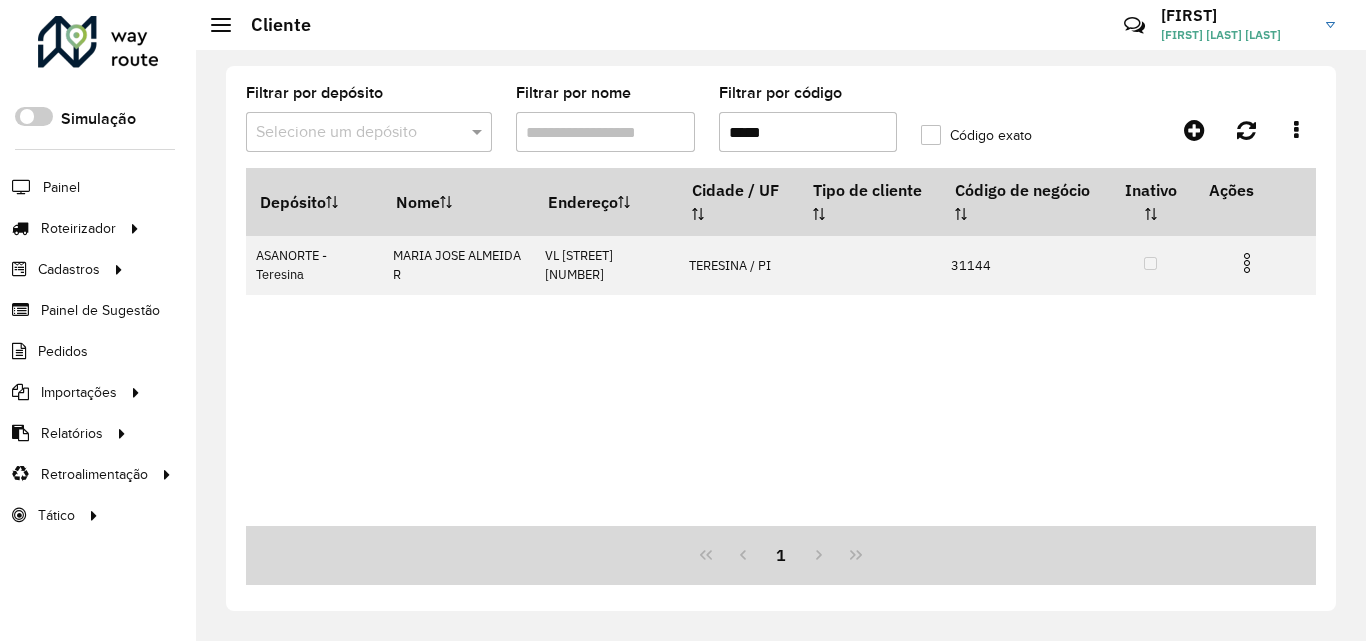 type on "*****" 